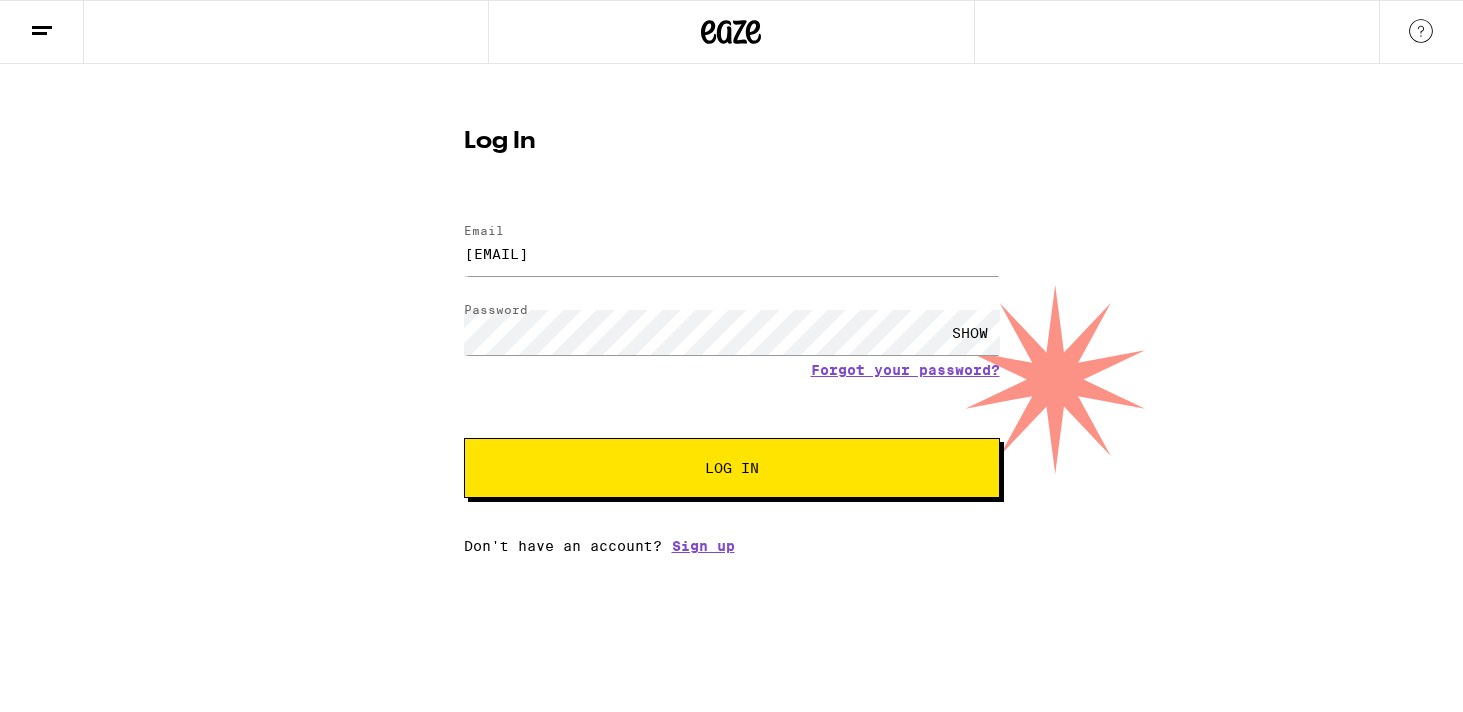 scroll, scrollTop: 0, scrollLeft: 0, axis: both 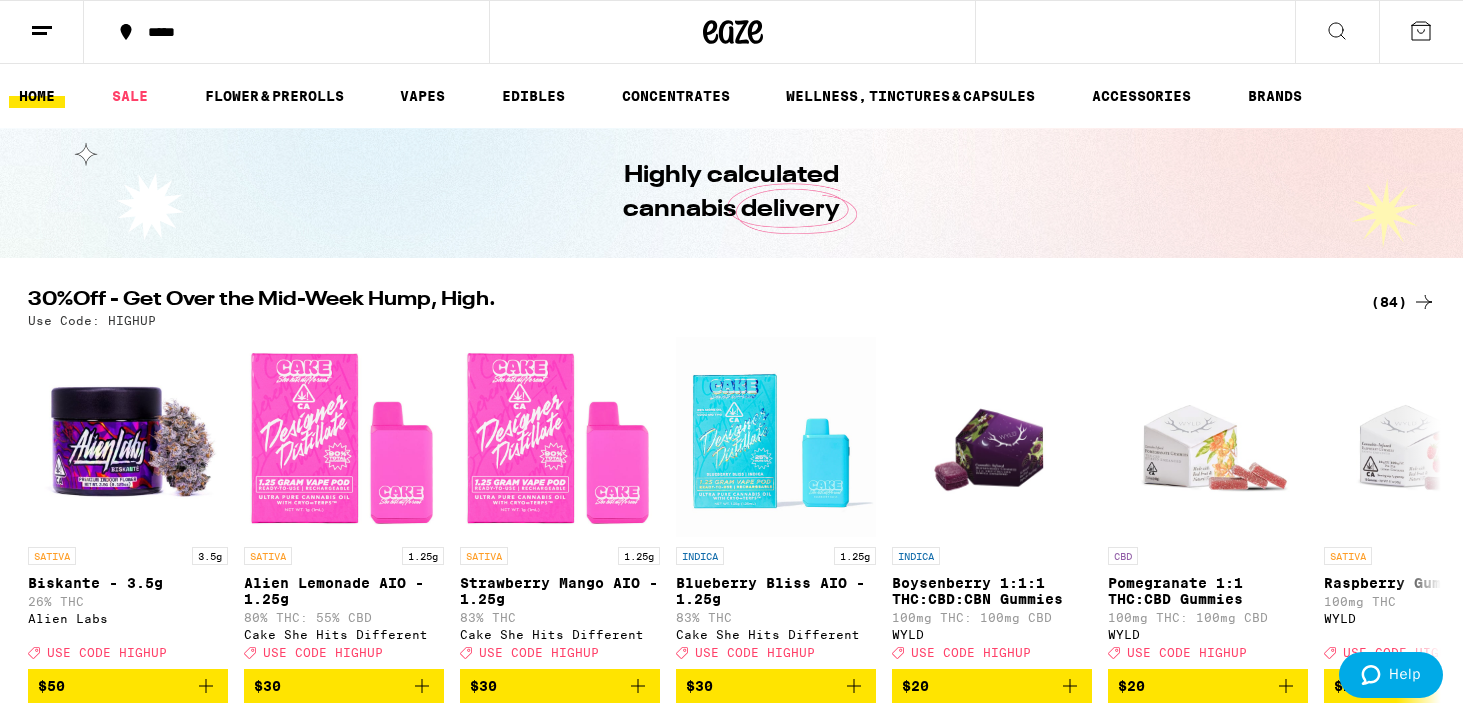 click on "*****" at bounding box center (298, 32) 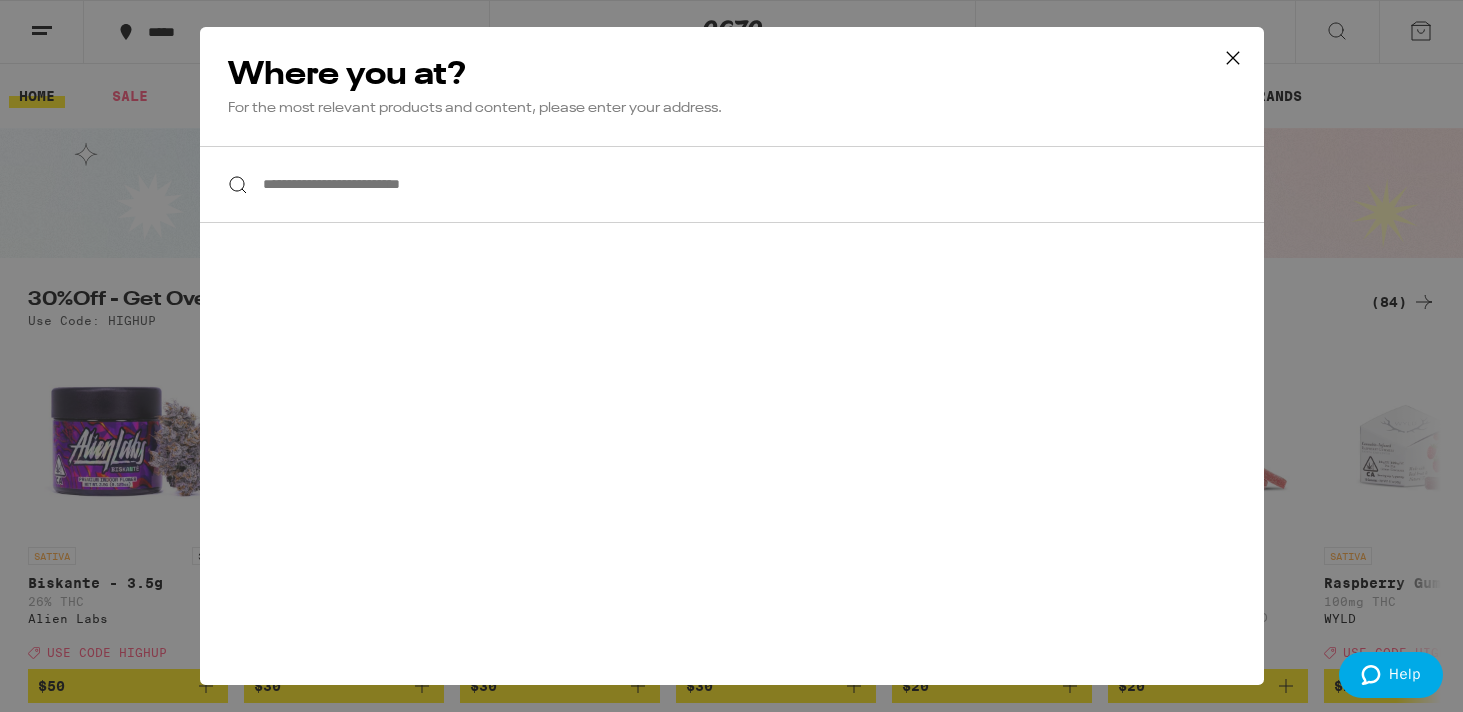 click on "**********" at bounding box center [732, 184] 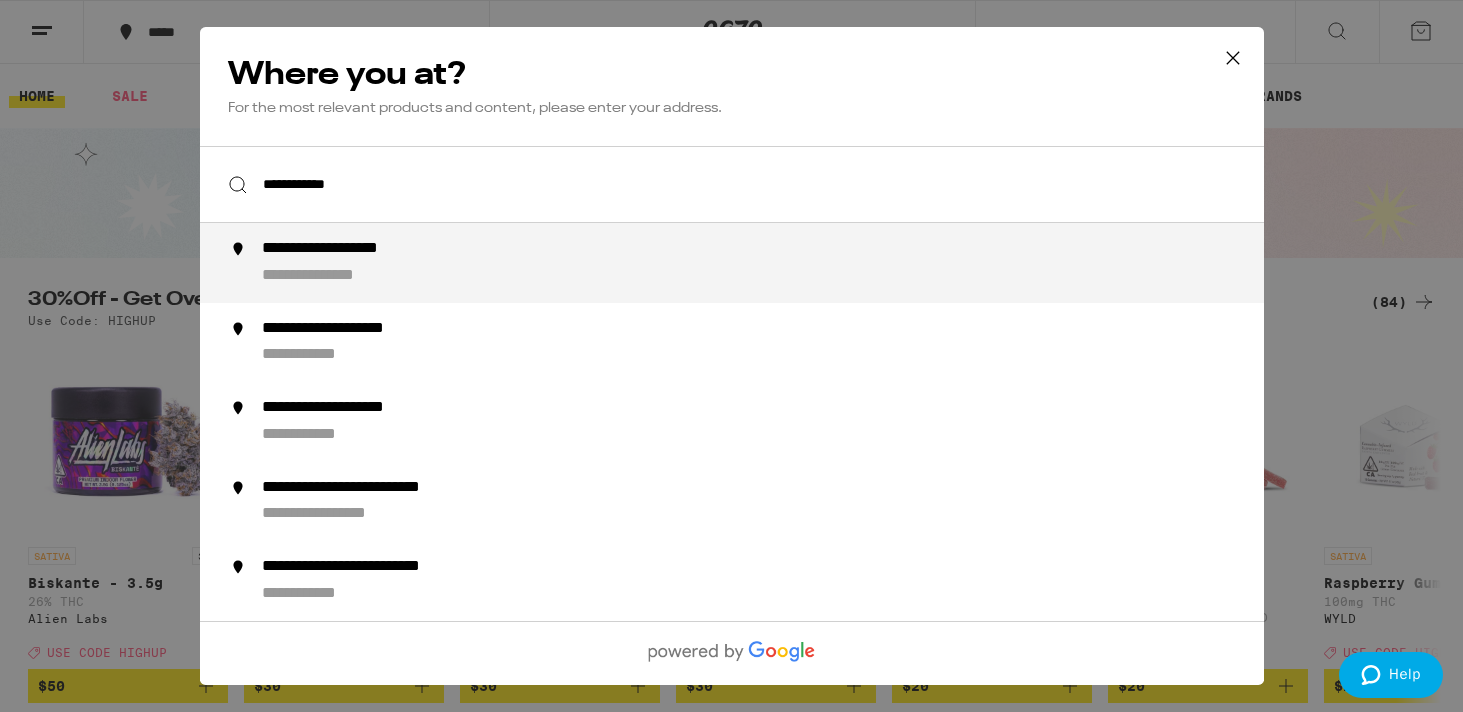 click on "**********" at bounding box center (359, 249) 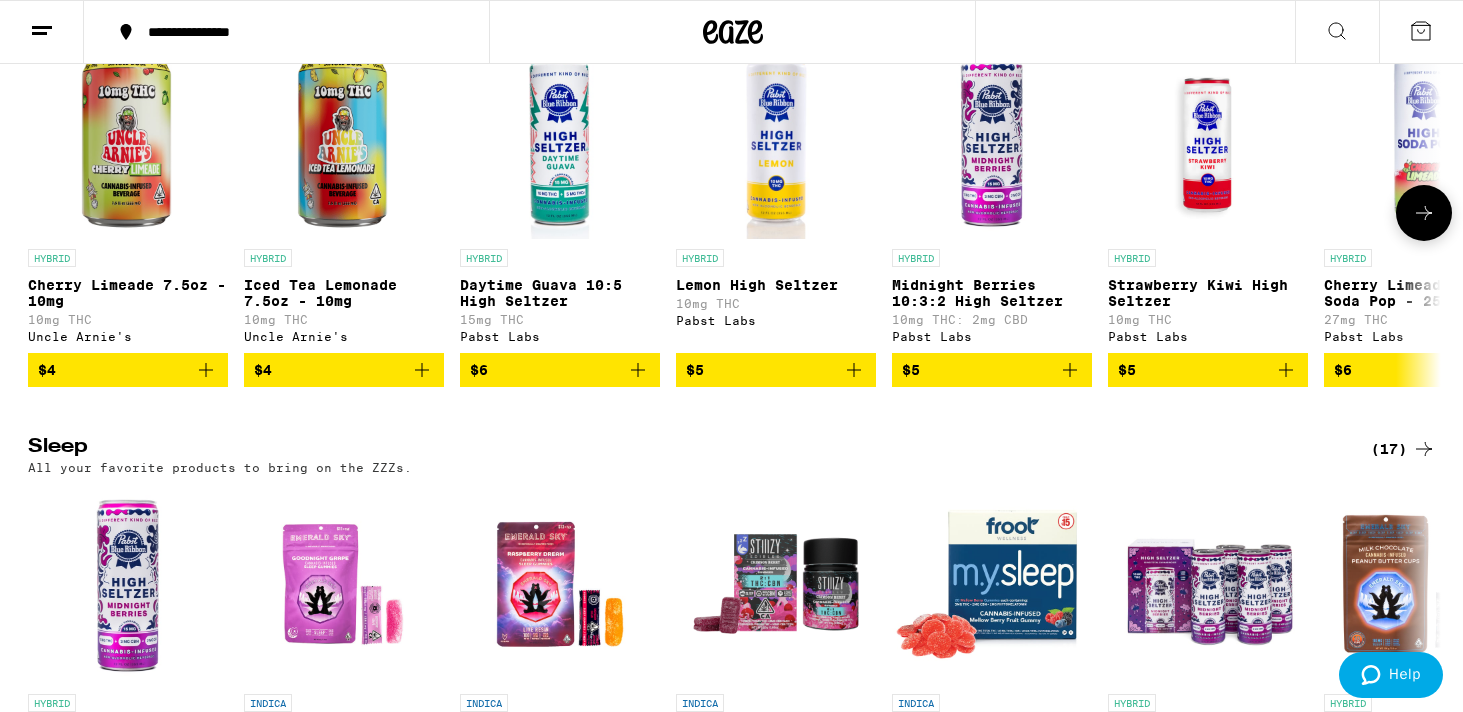 scroll, scrollTop: 5686, scrollLeft: 0, axis: vertical 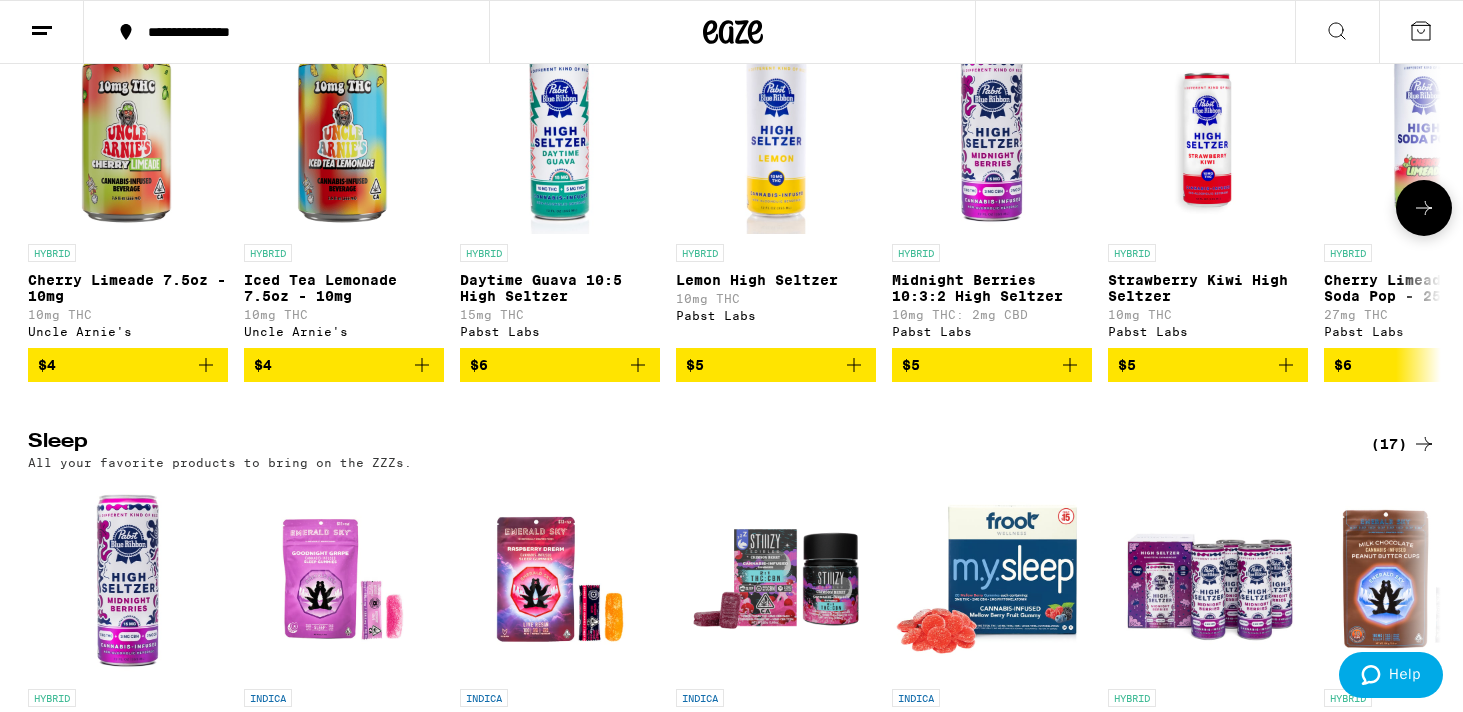 click 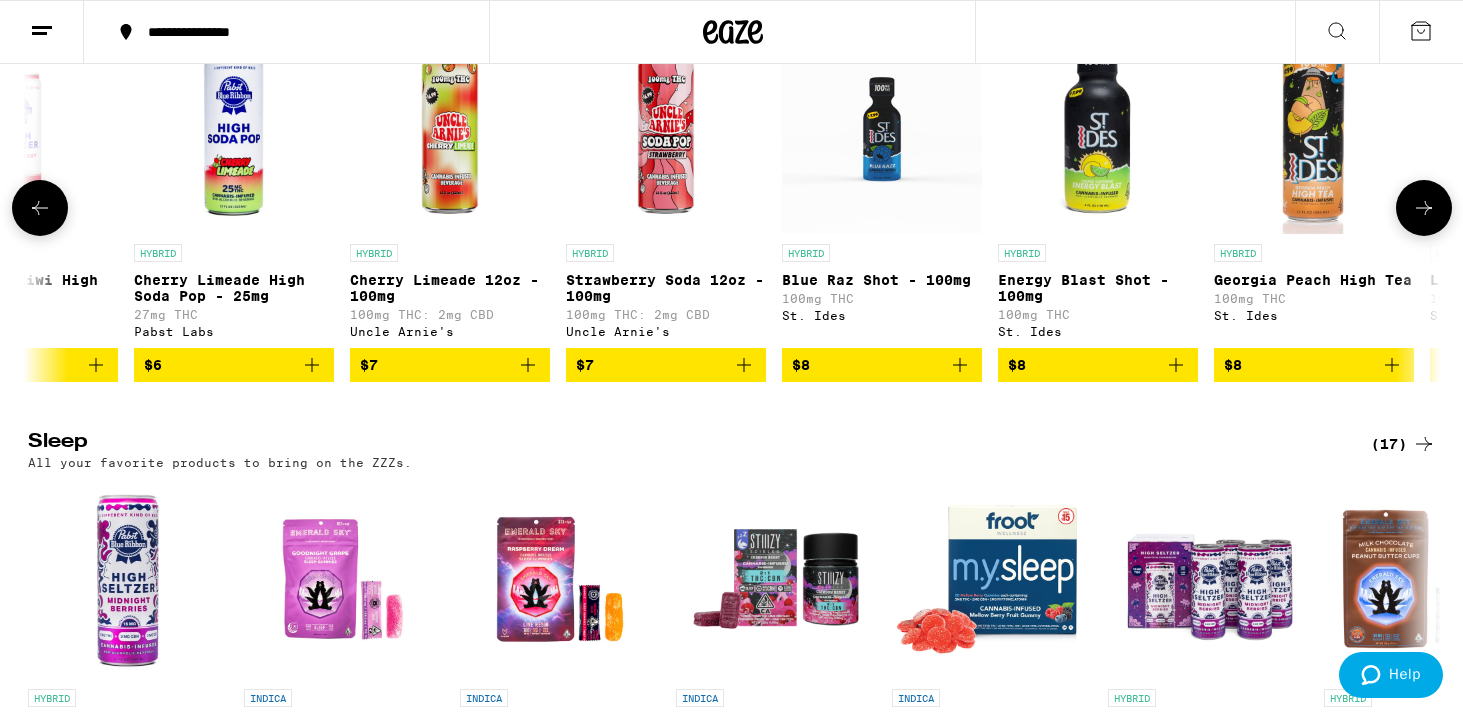 click 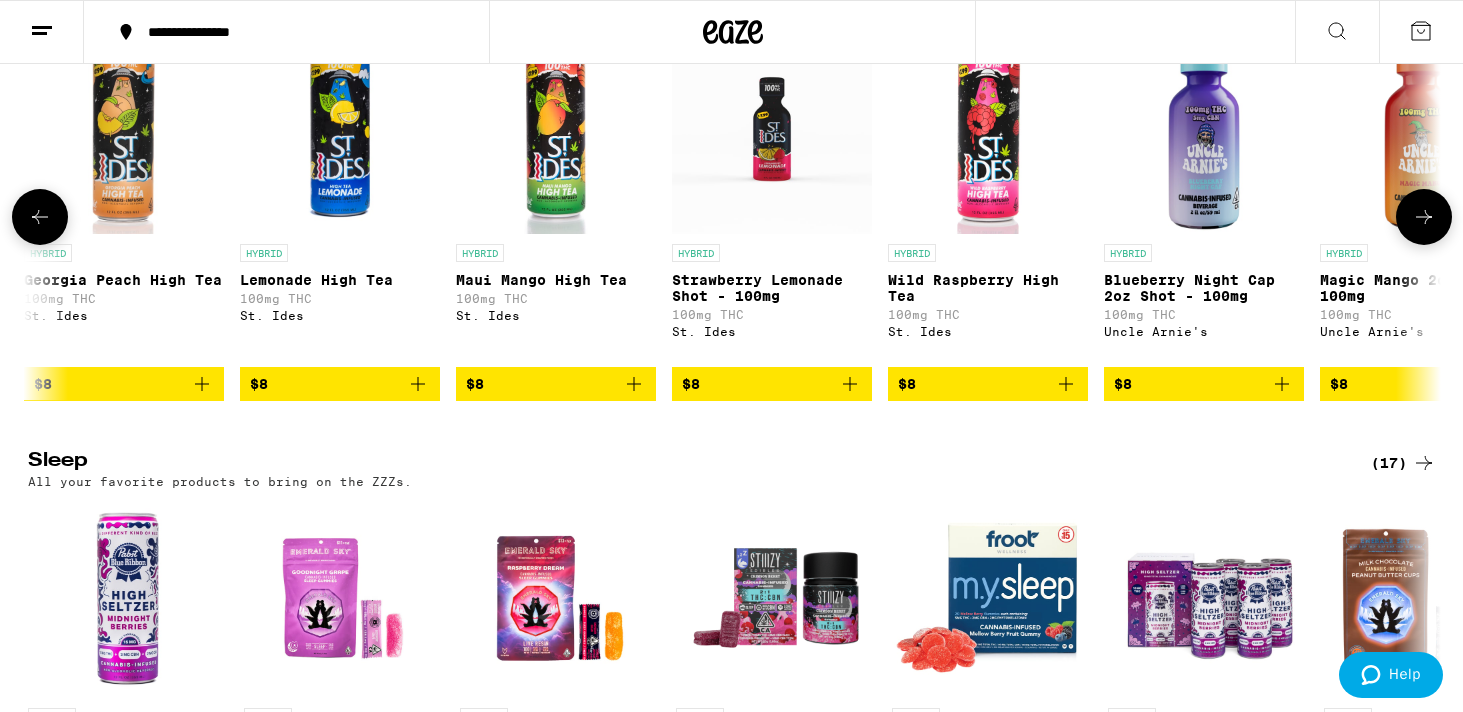 click 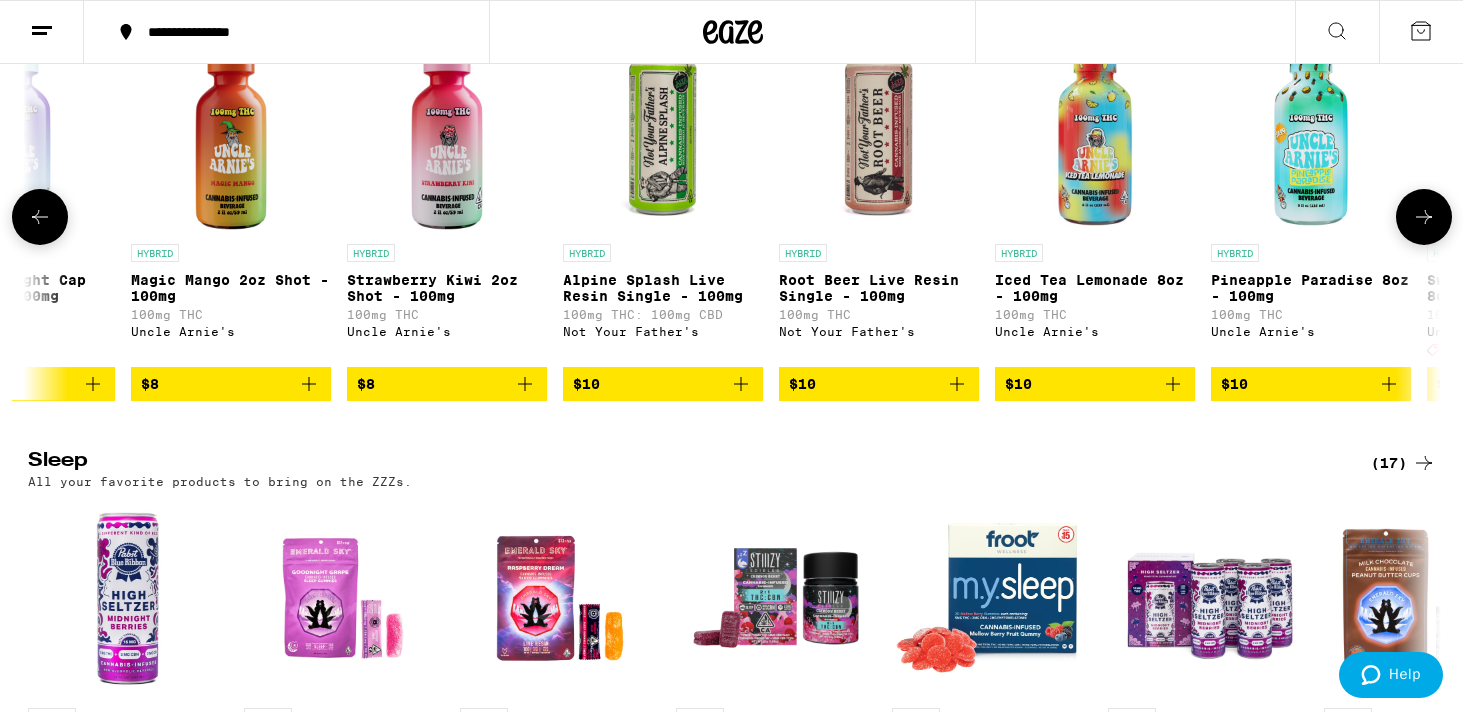 scroll, scrollTop: 0, scrollLeft: 3570, axis: horizontal 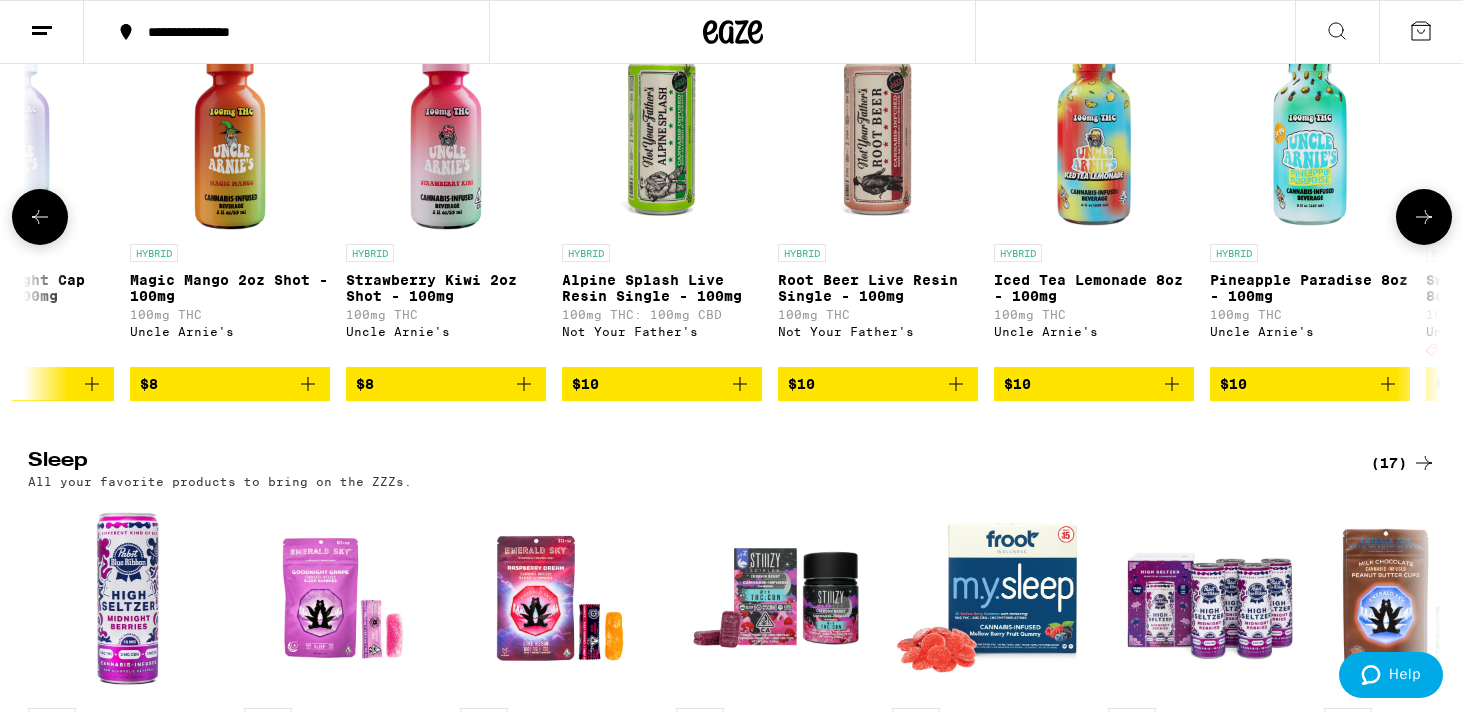 click 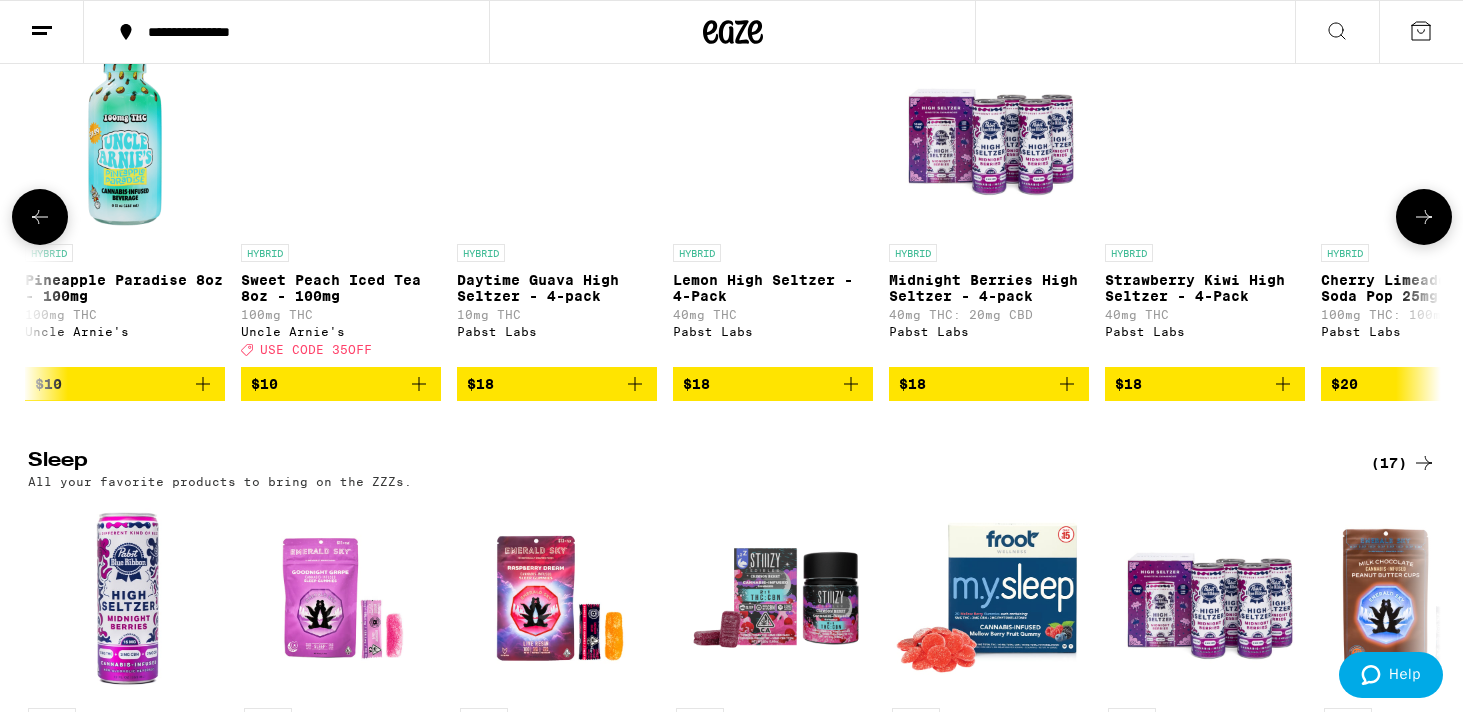 scroll, scrollTop: 0, scrollLeft: 4760, axis: horizontal 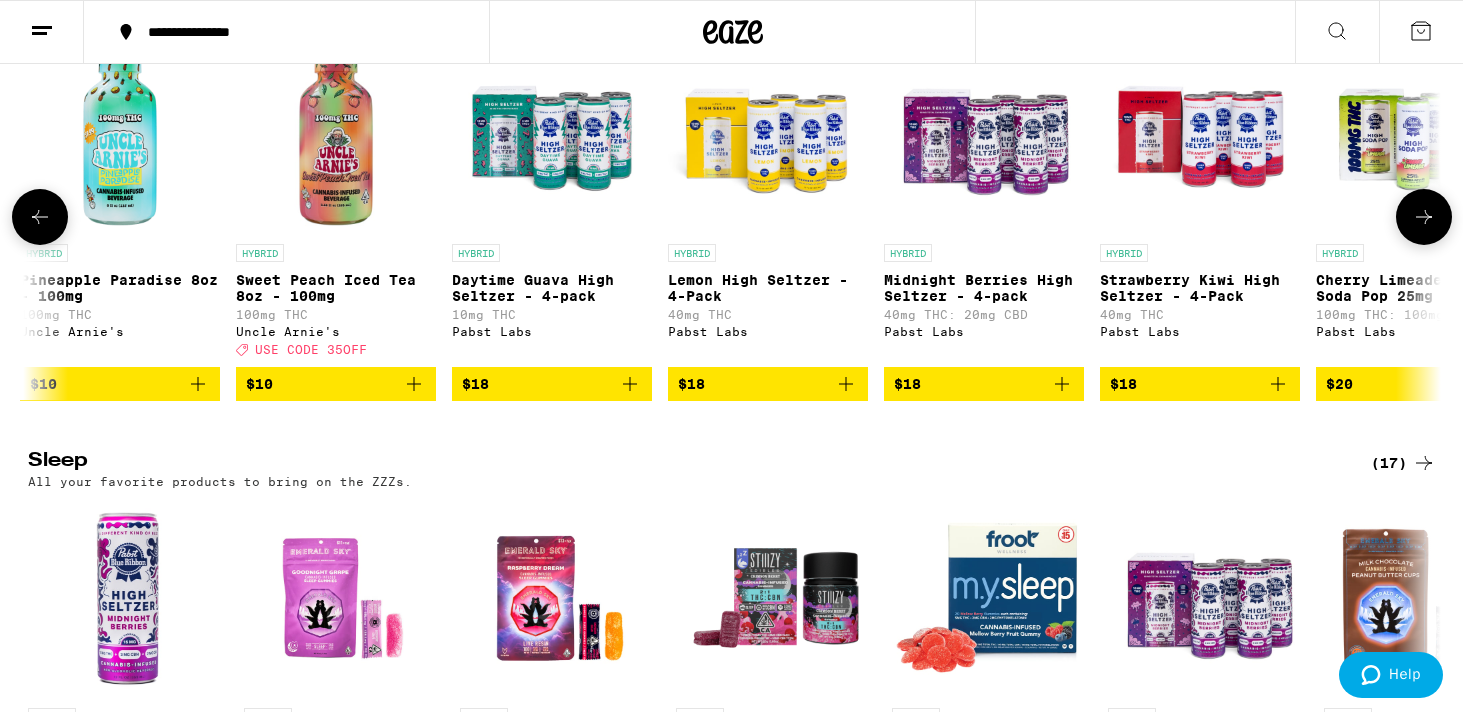 click 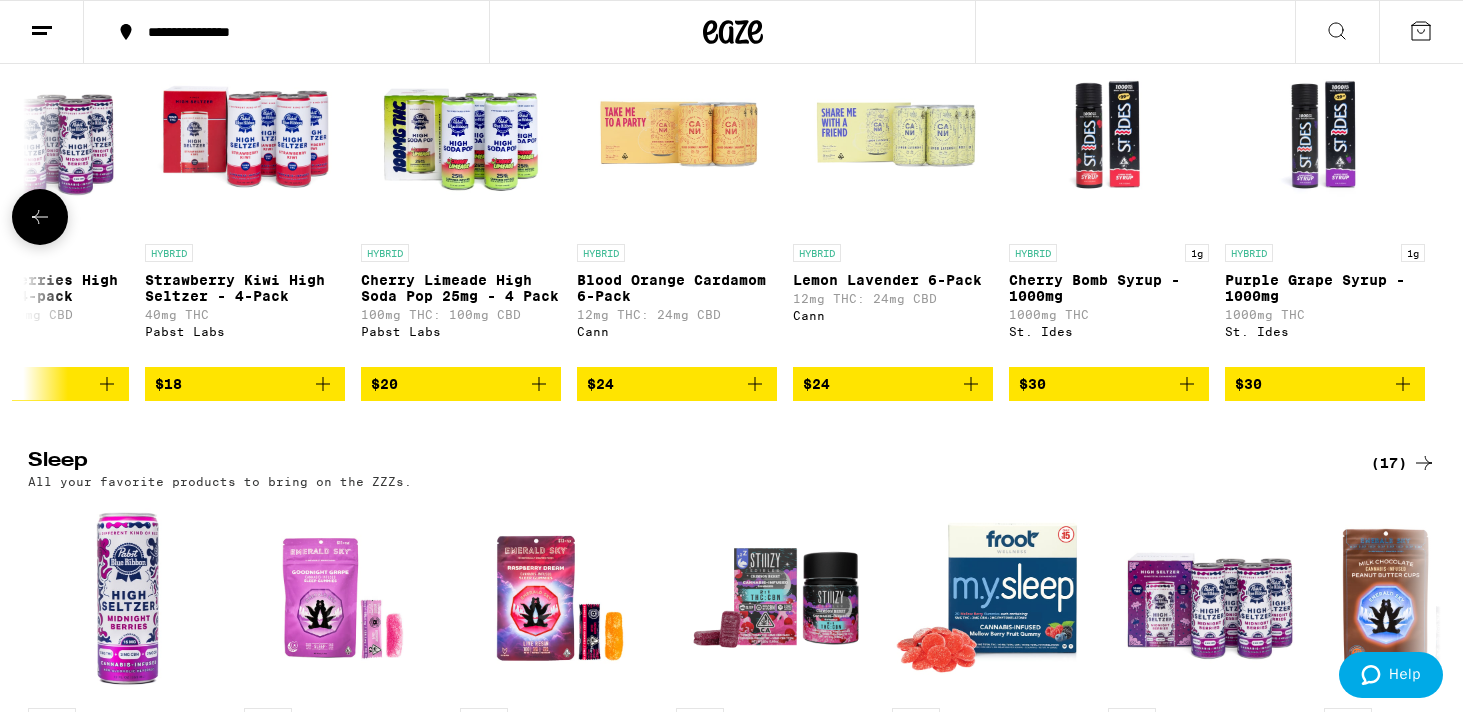 scroll, scrollTop: 0, scrollLeft: 5720, axis: horizontal 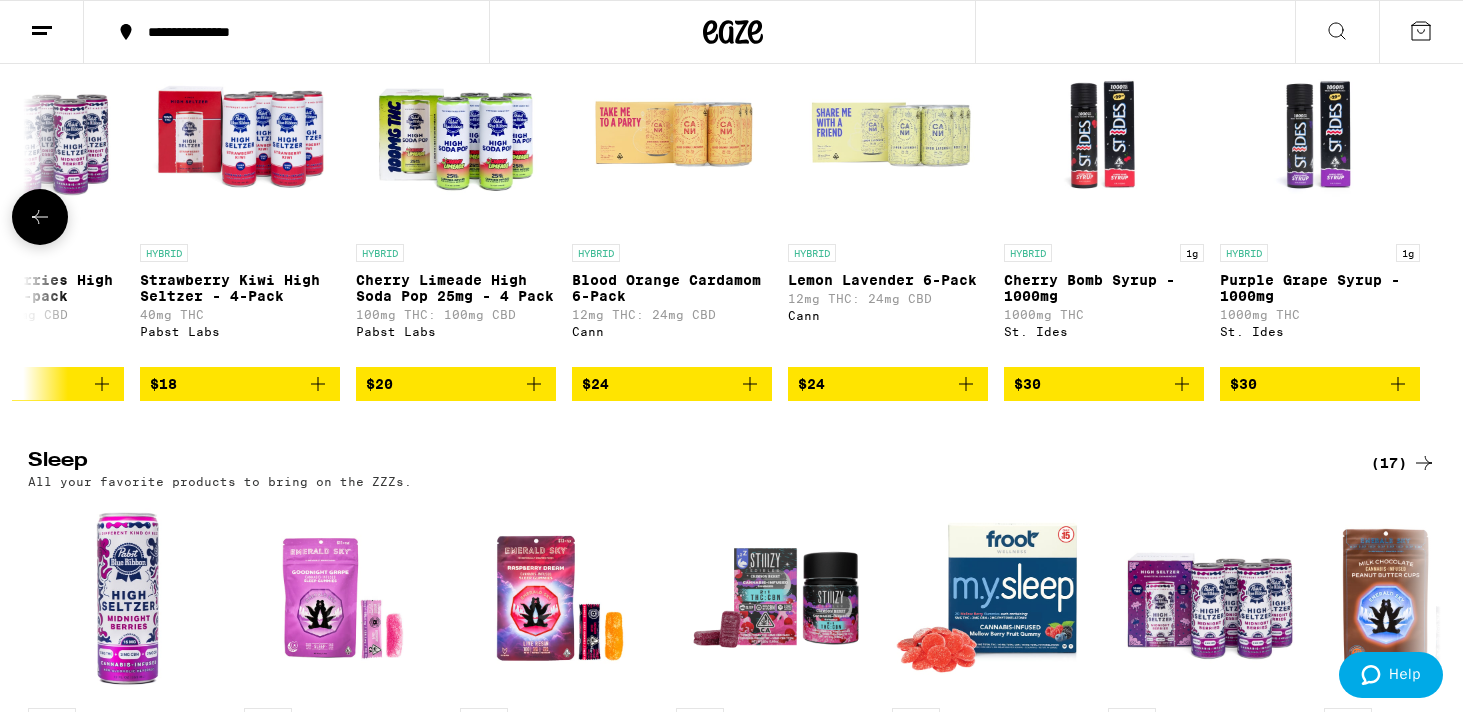 click at bounding box center (40, 217) 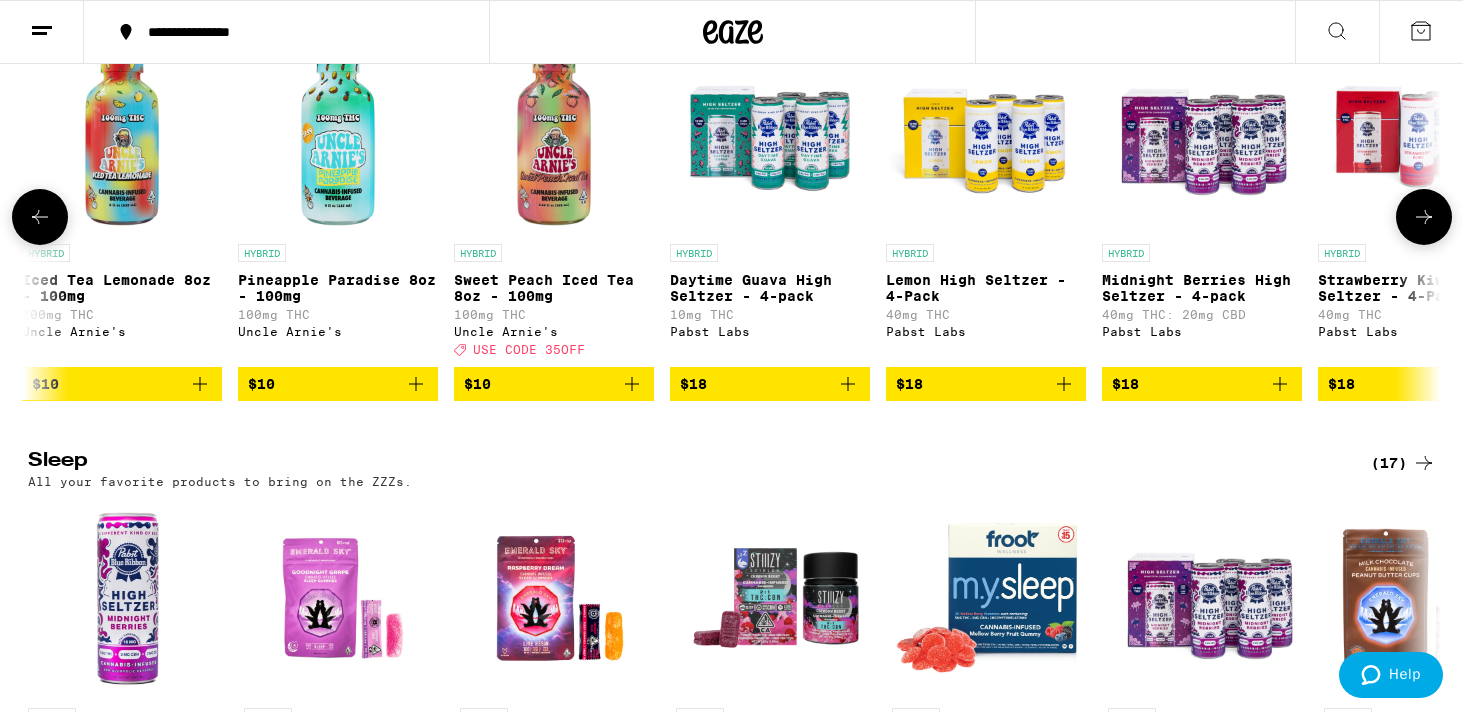 scroll, scrollTop: 0, scrollLeft: 4530, axis: horizontal 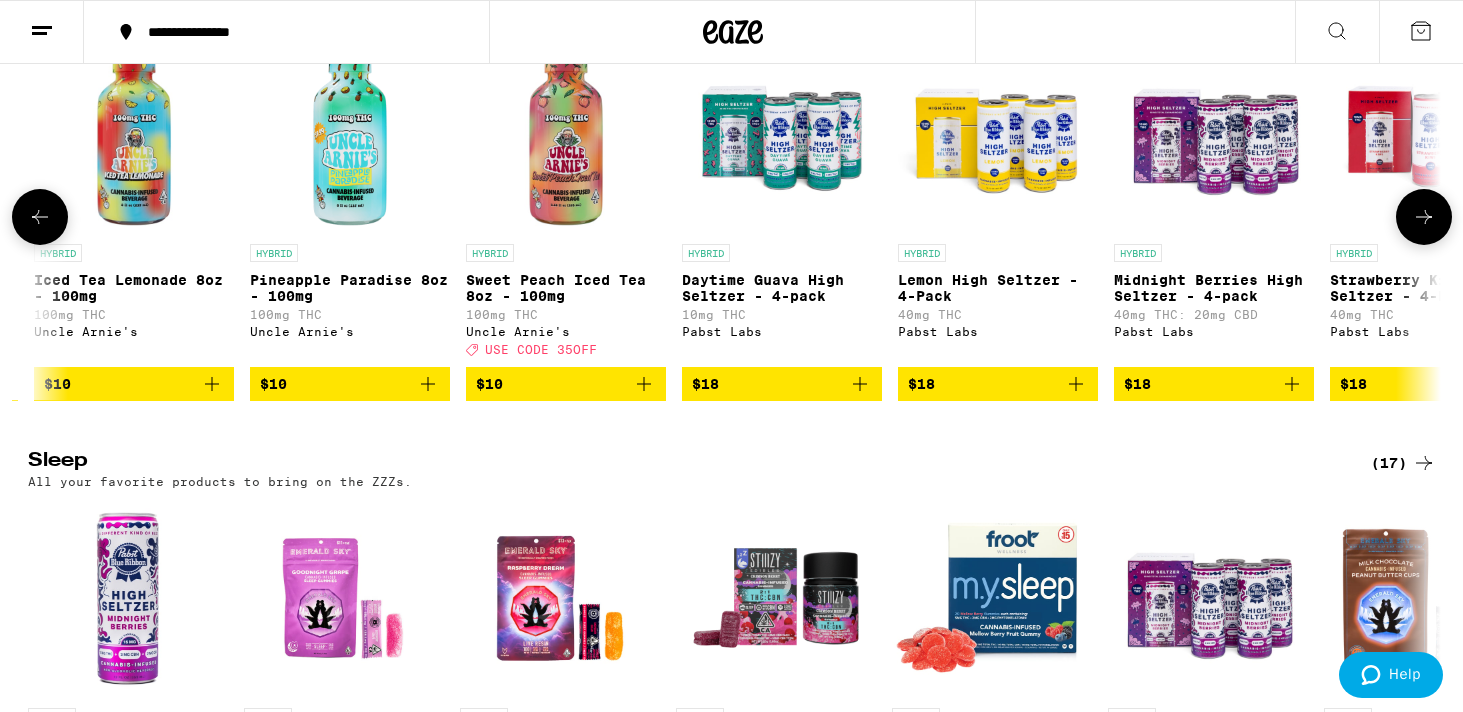 click at bounding box center (40, 217) 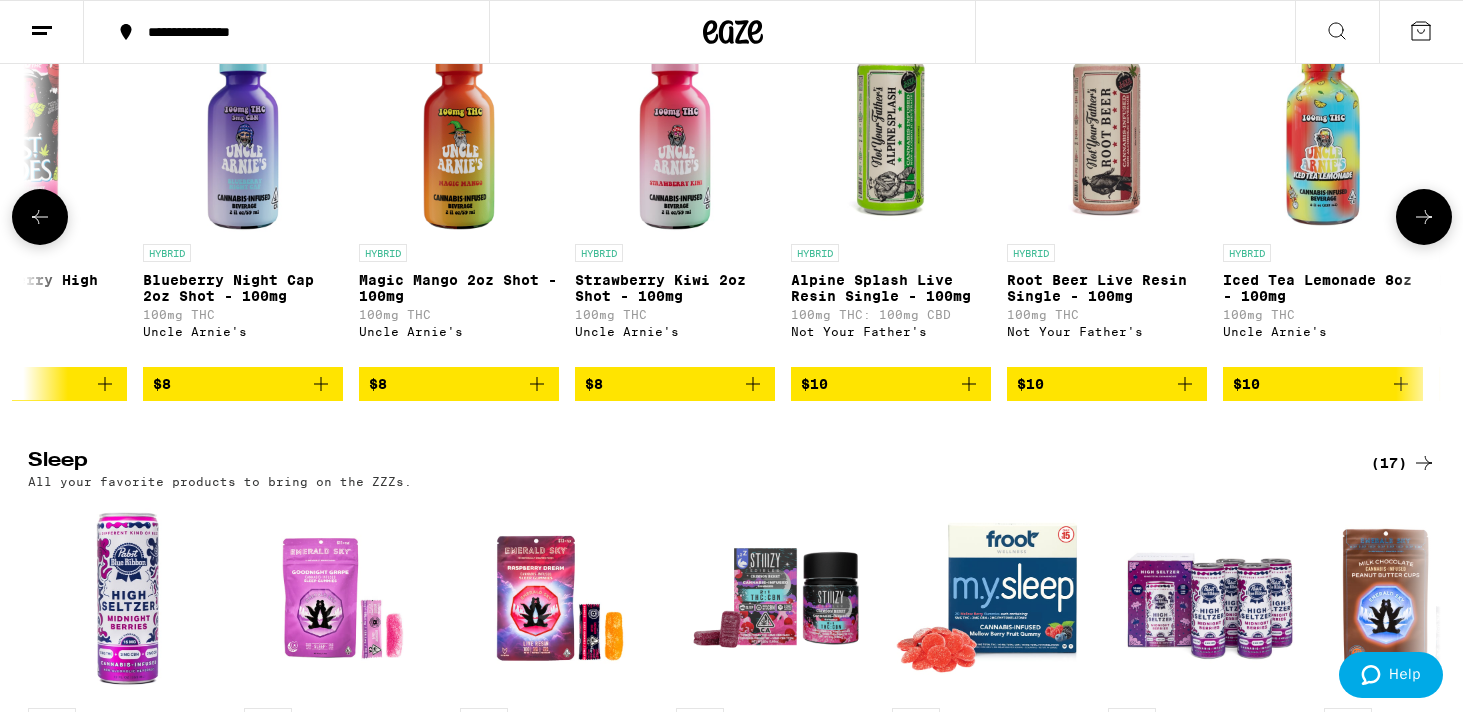 scroll, scrollTop: 0, scrollLeft: 3340, axis: horizontal 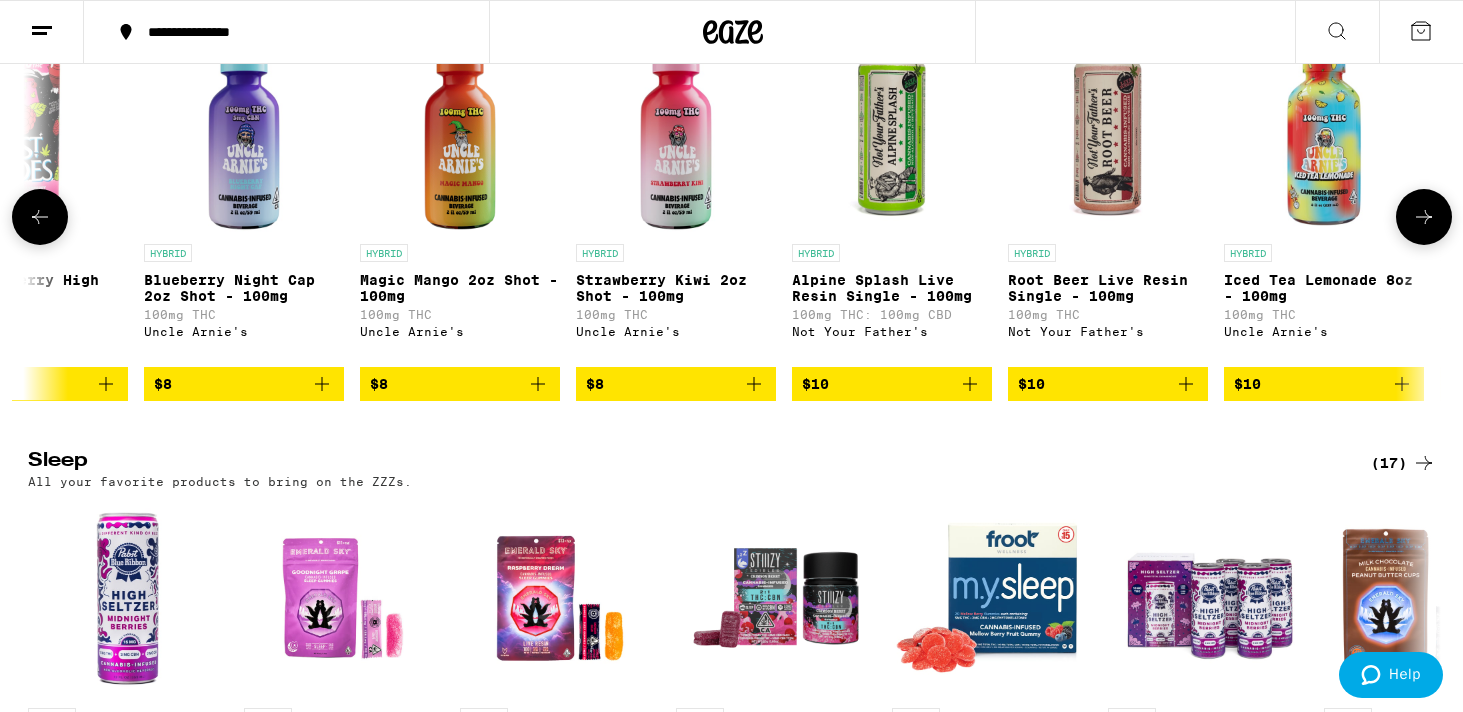 click at bounding box center [40, 217] 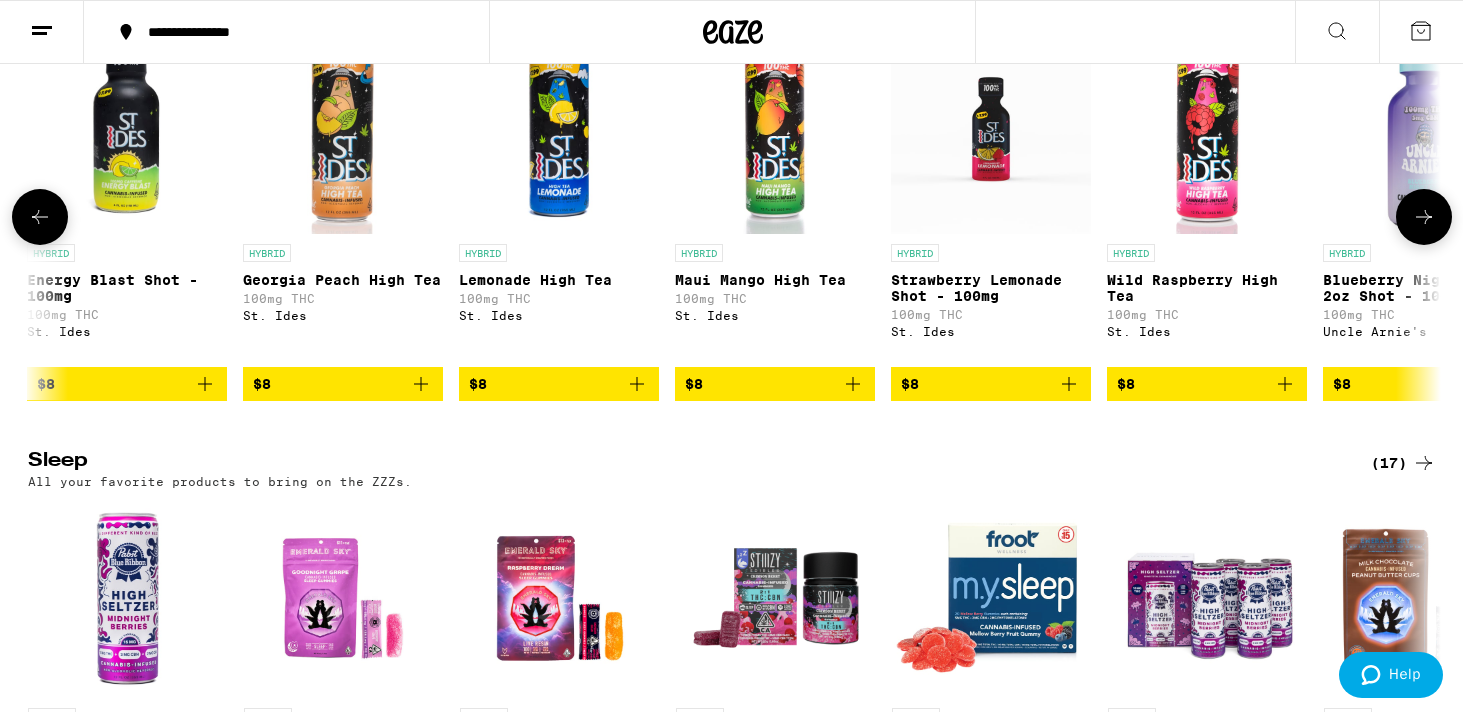 scroll, scrollTop: 0, scrollLeft: 2150, axis: horizontal 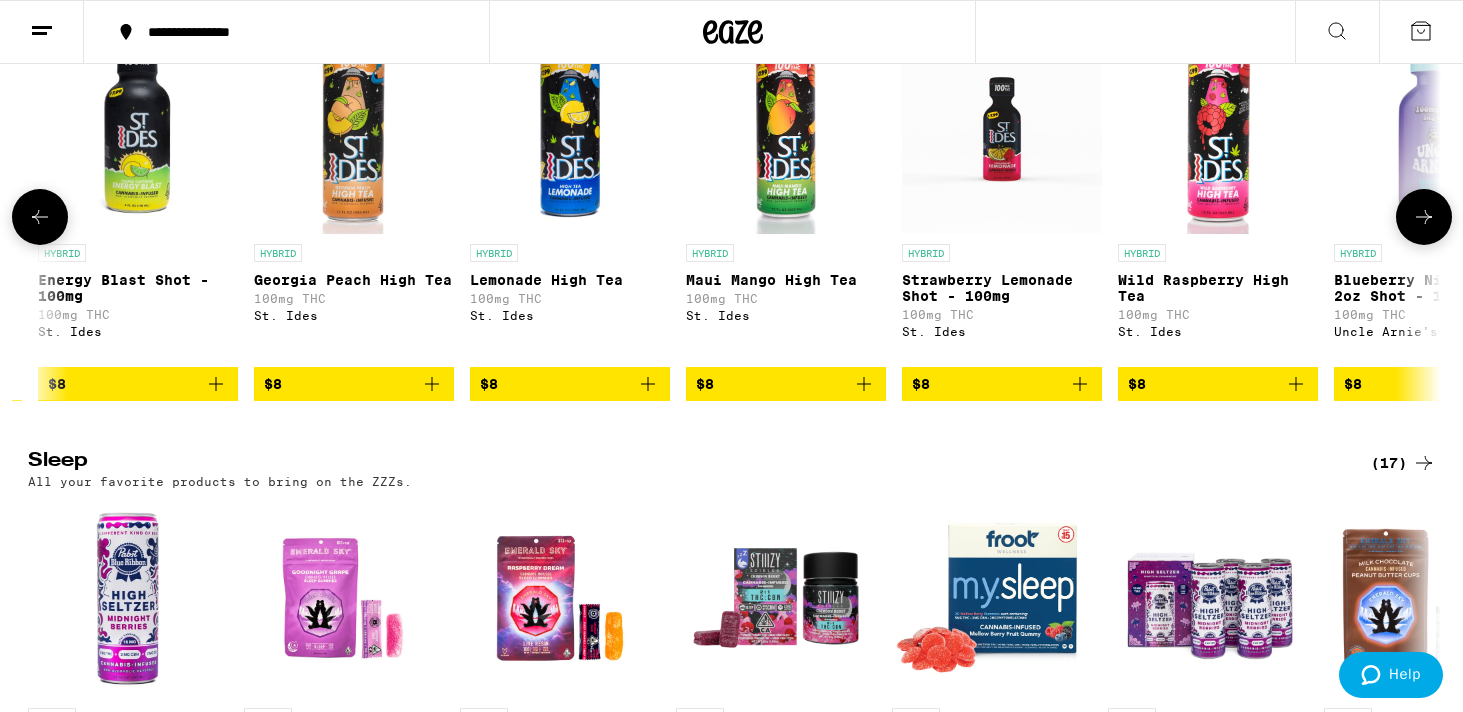 click at bounding box center [40, 217] 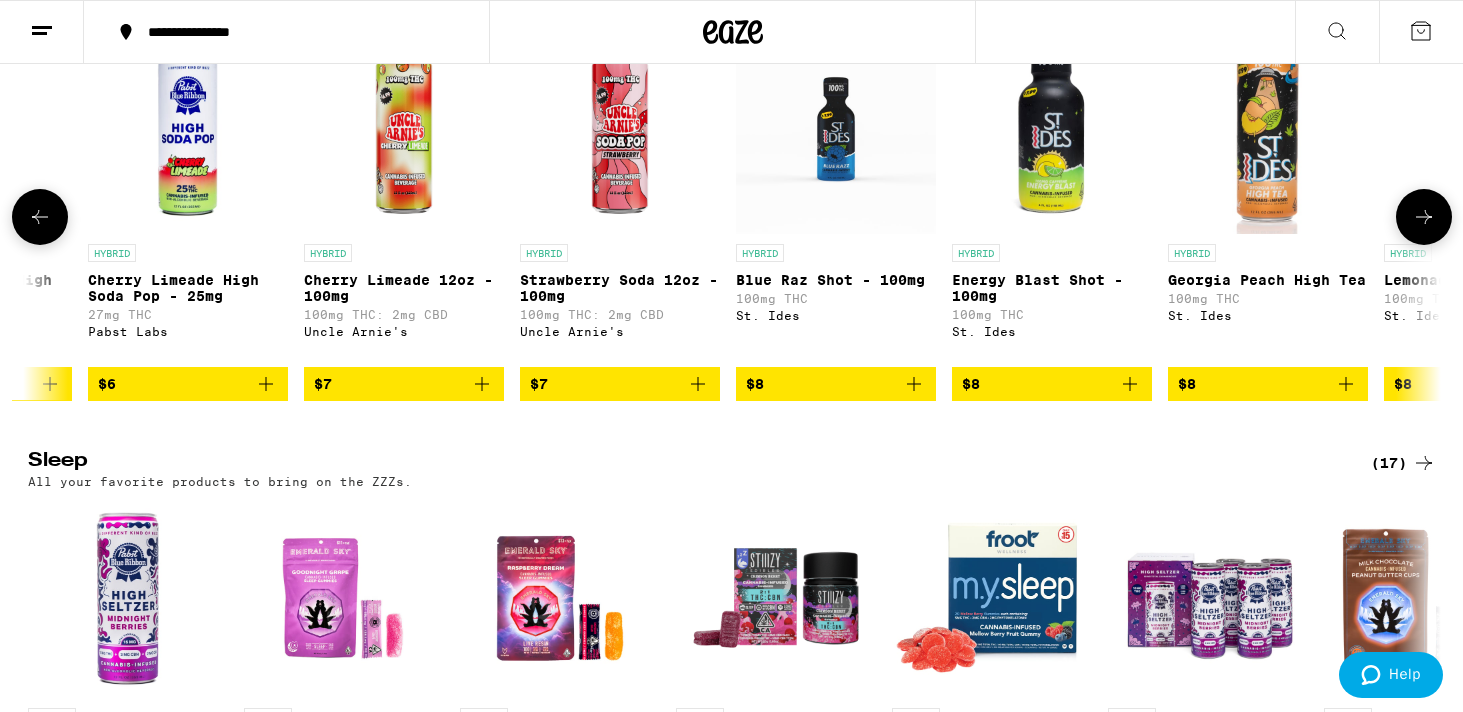 scroll, scrollTop: 0, scrollLeft: 960, axis: horizontal 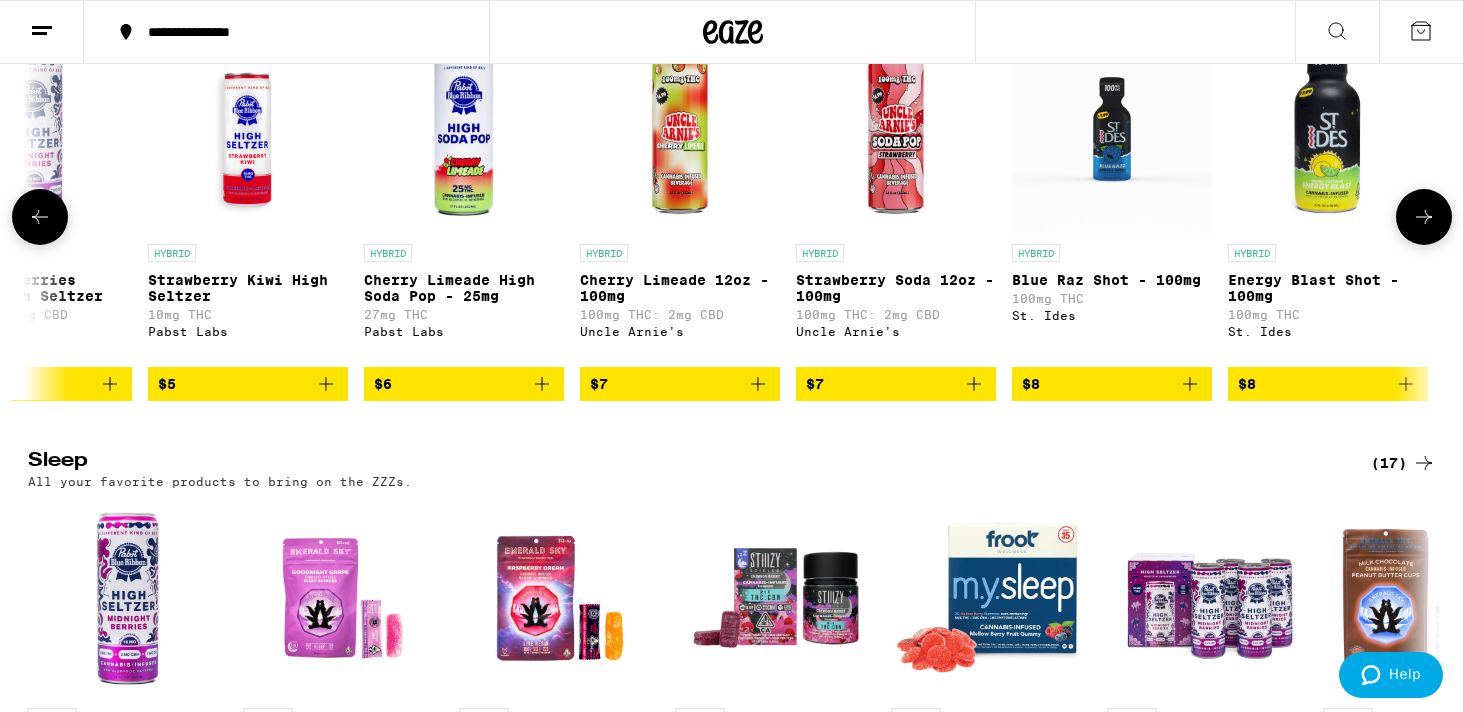 click at bounding box center (40, 217) 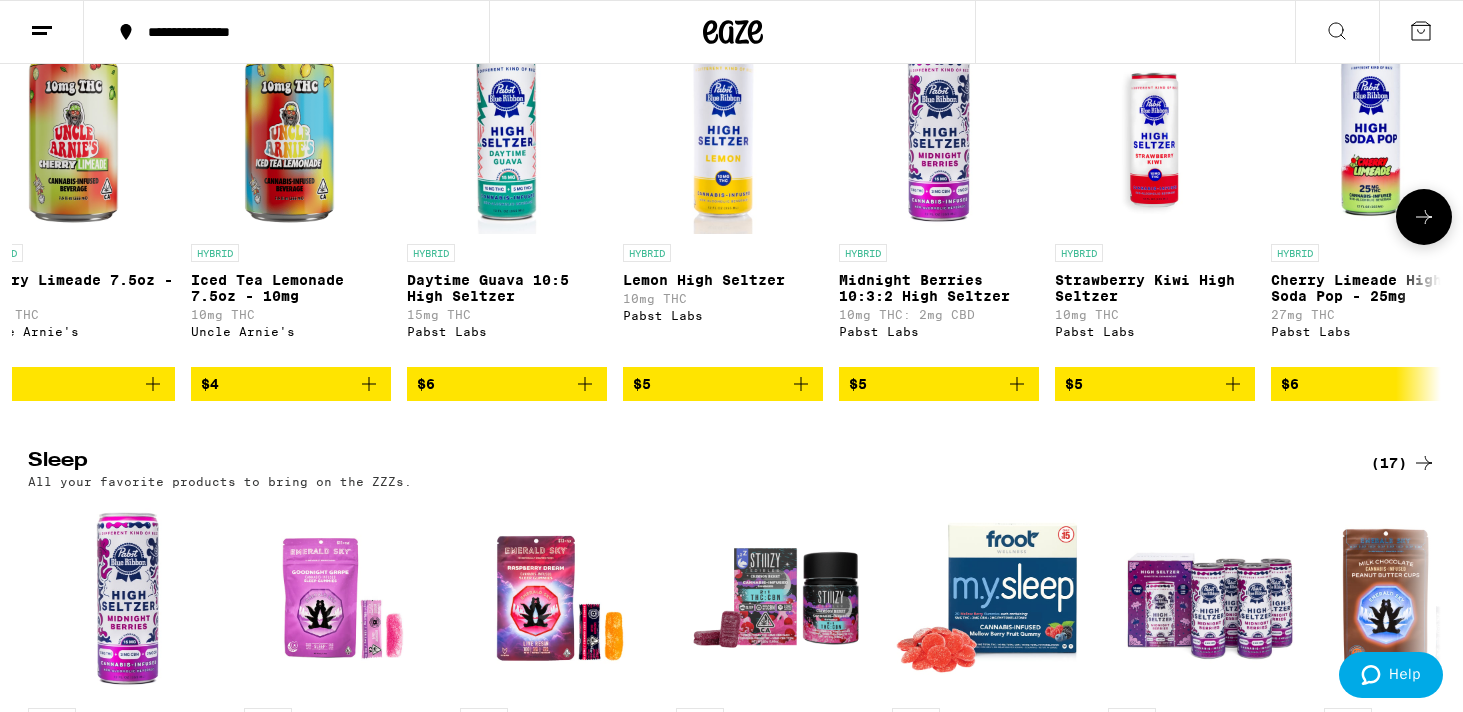 scroll, scrollTop: 0, scrollLeft: 0, axis: both 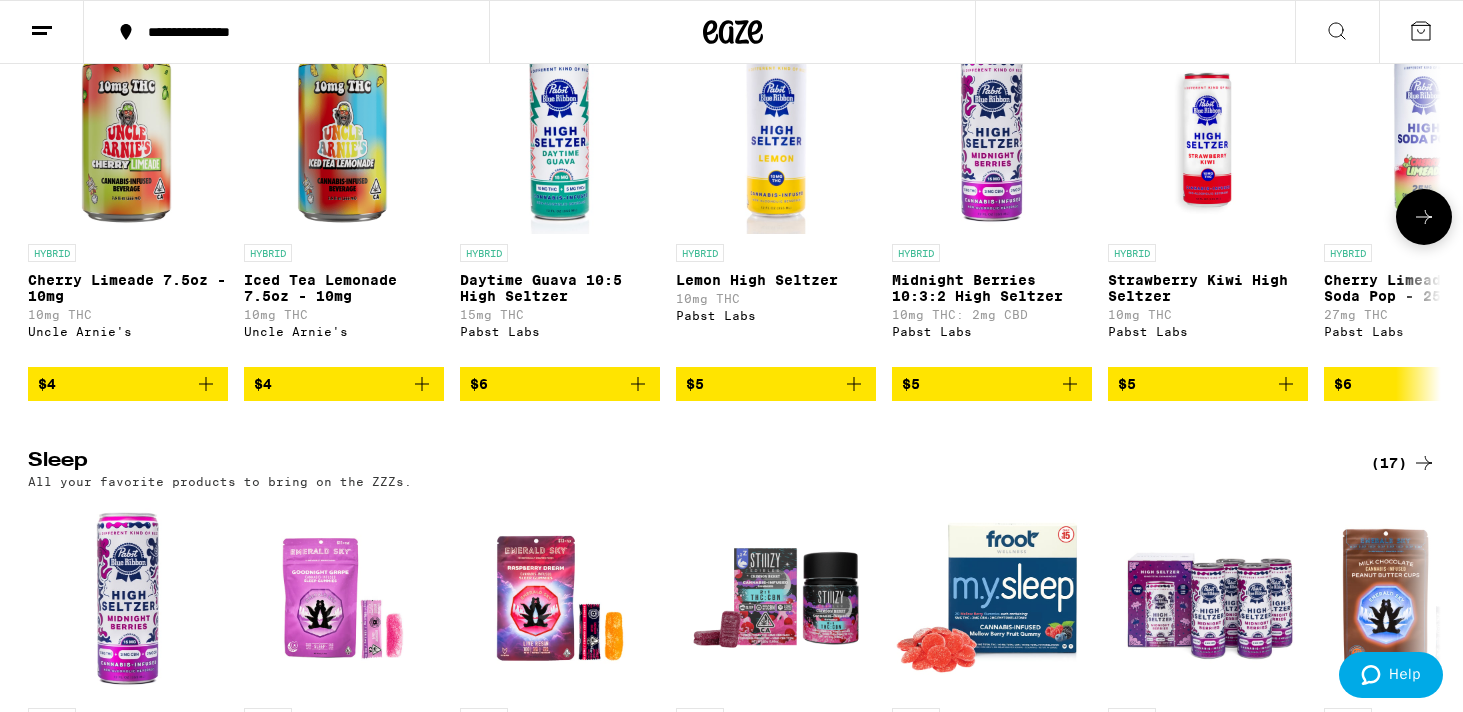 click 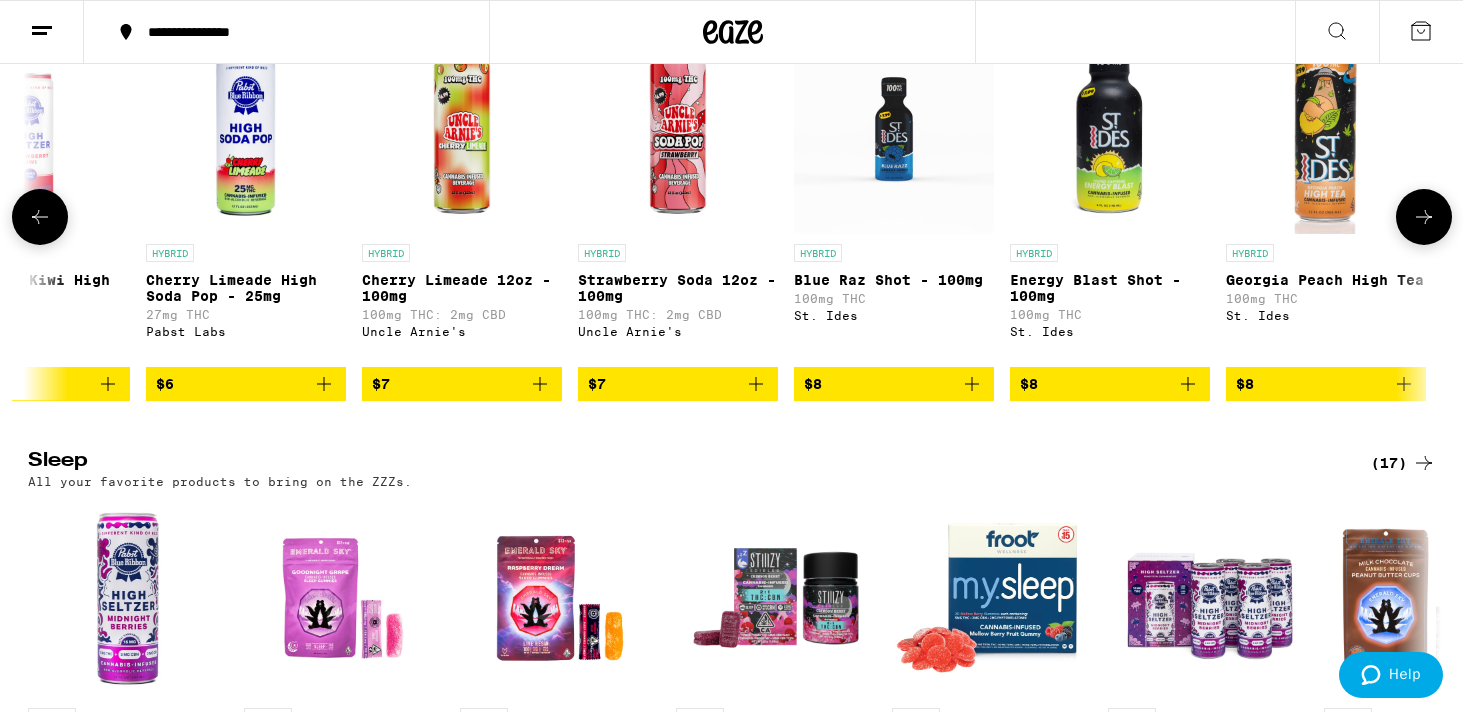 click 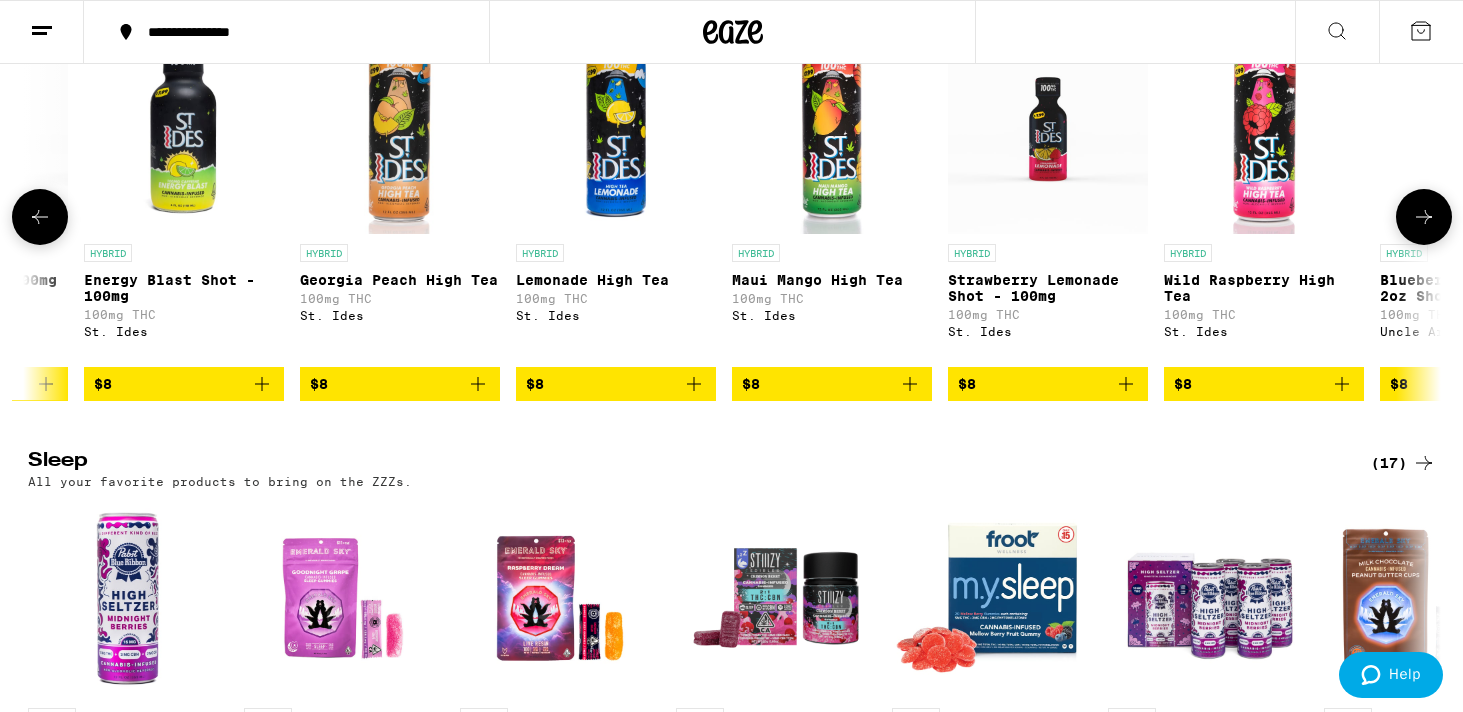 click 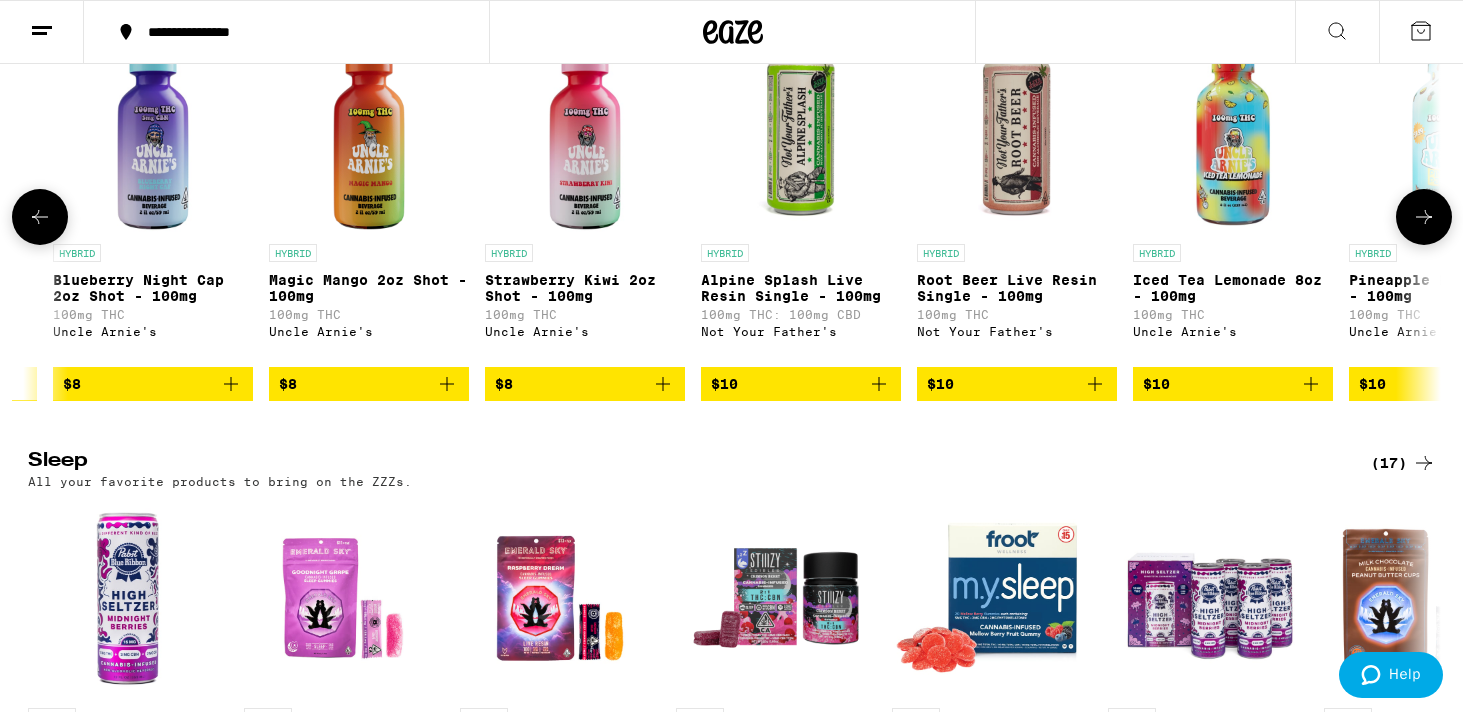 click 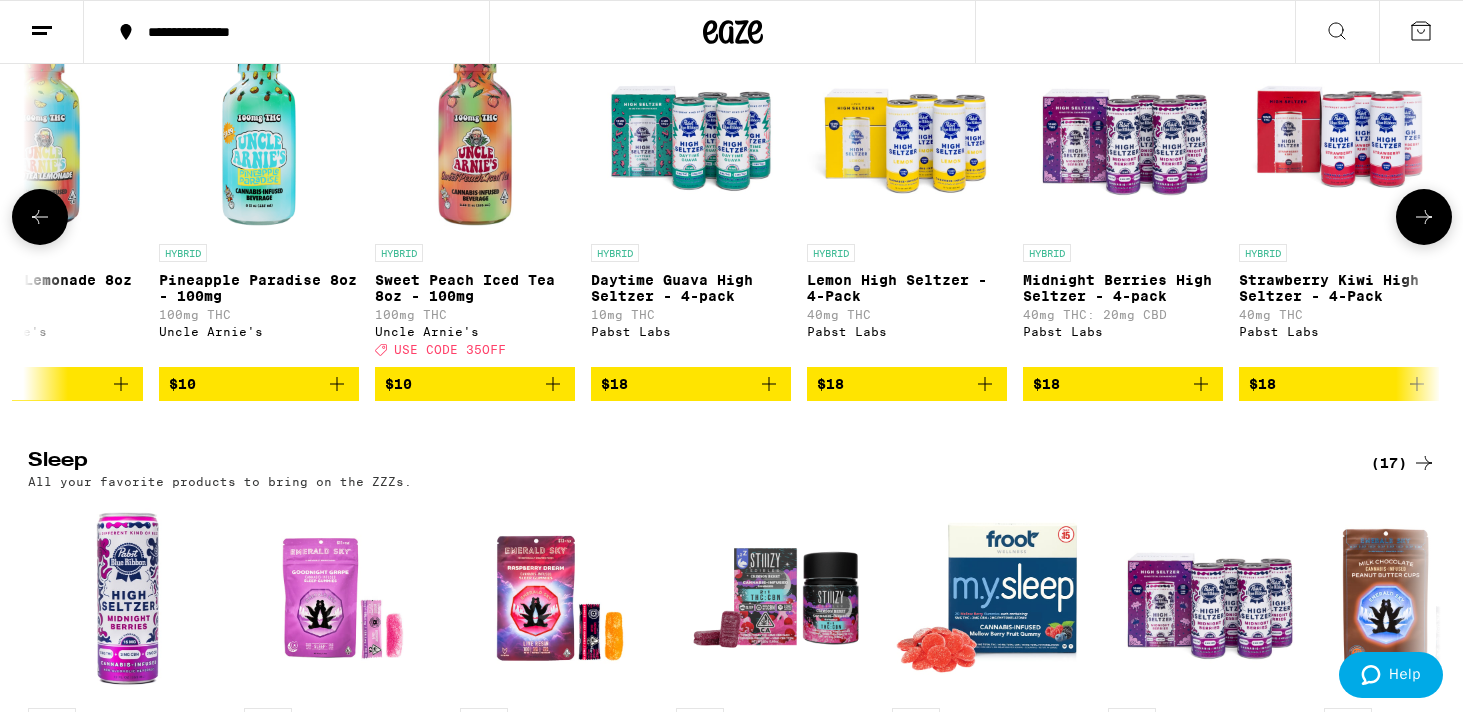 click 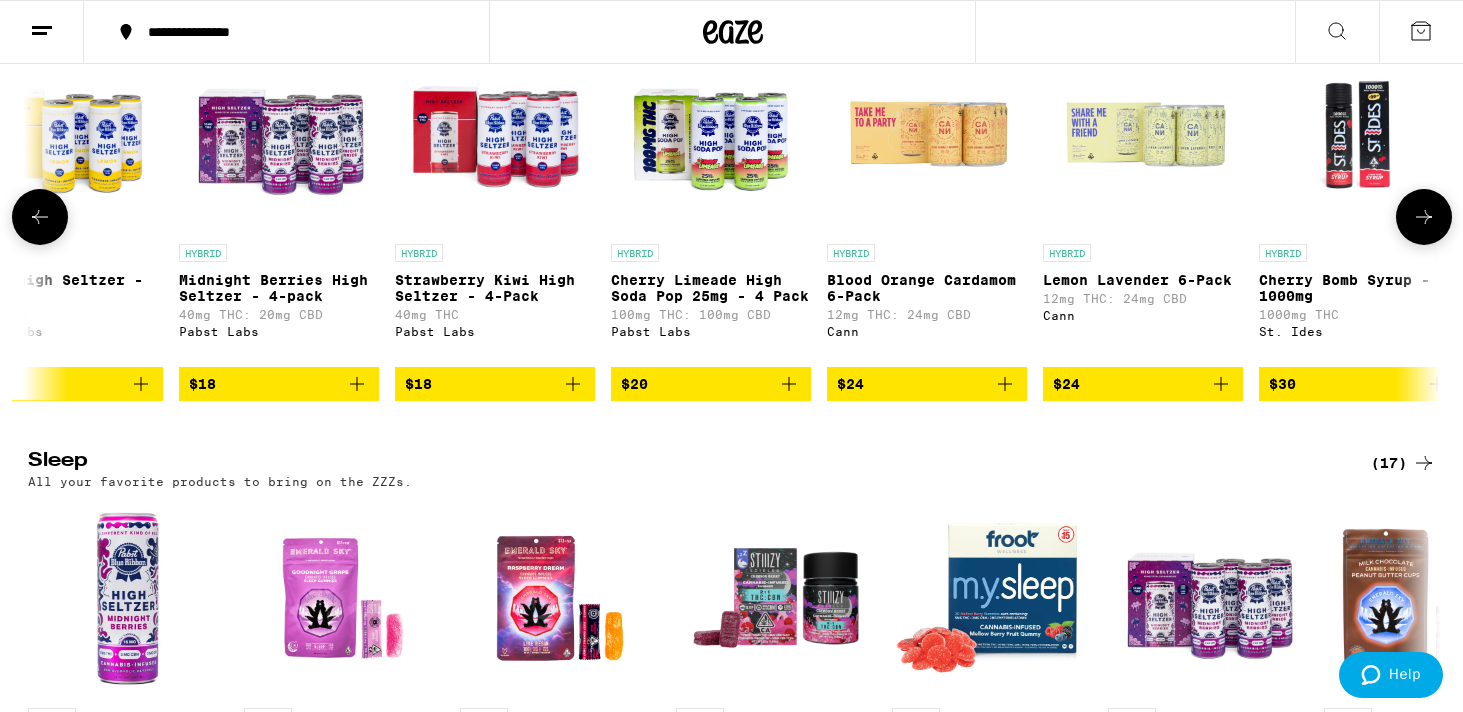 scroll, scrollTop: 0, scrollLeft: 5720, axis: horizontal 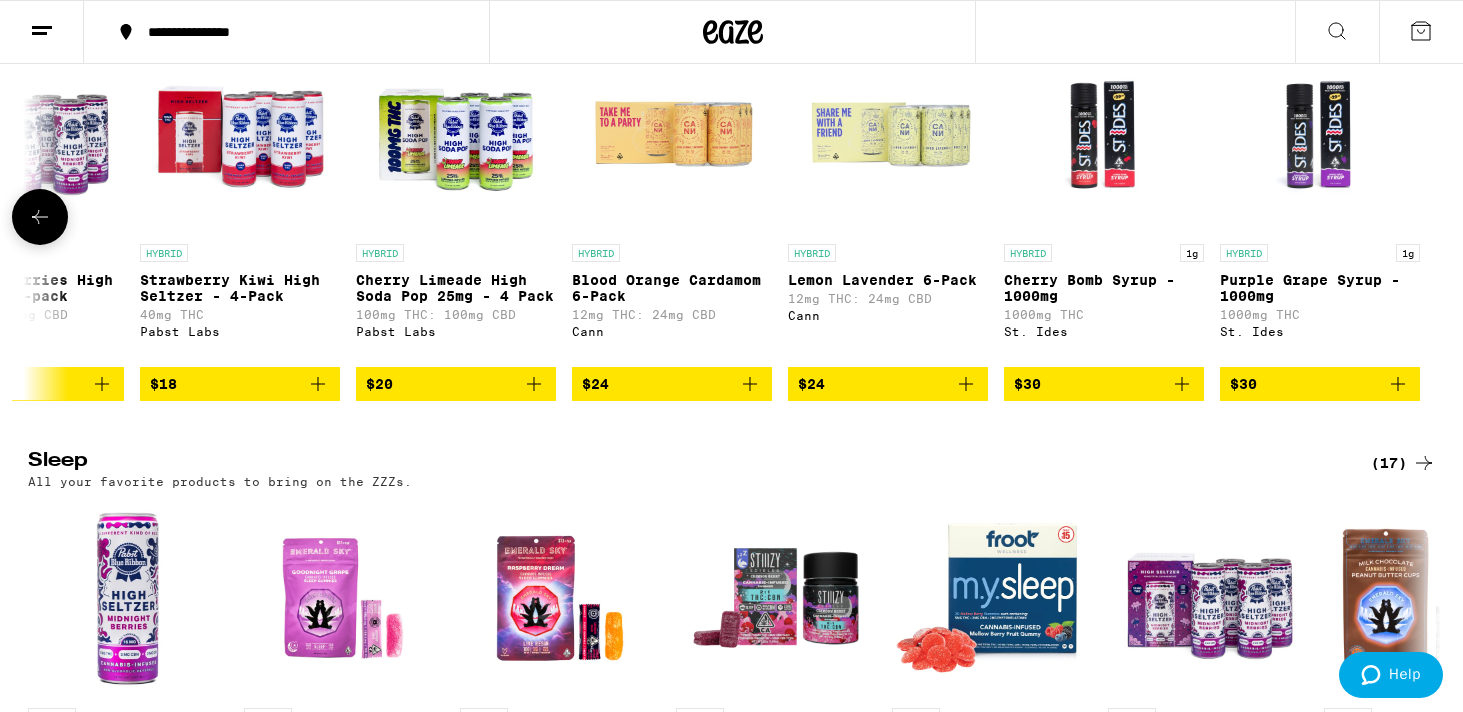 click on "$30" at bounding box center [1104, 384] 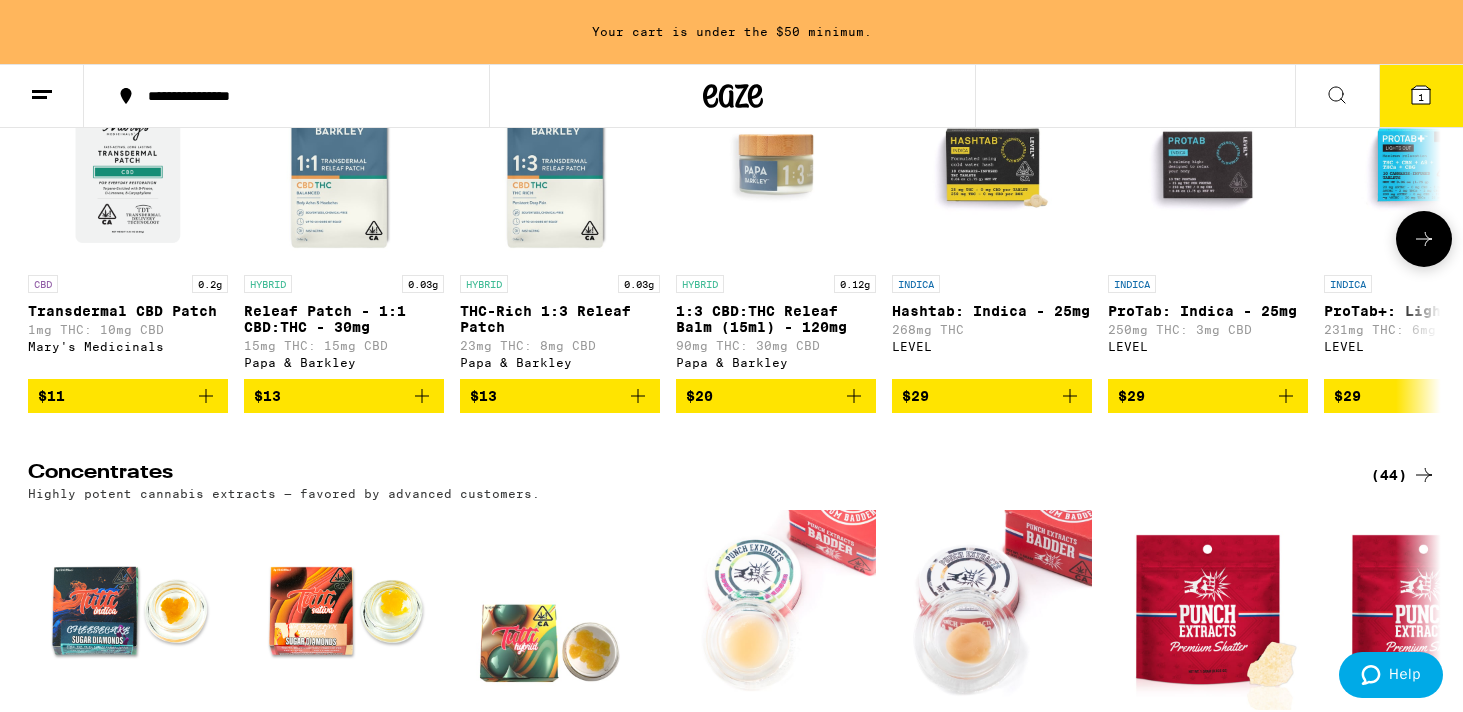scroll, scrollTop: 6632, scrollLeft: 0, axis: vertical 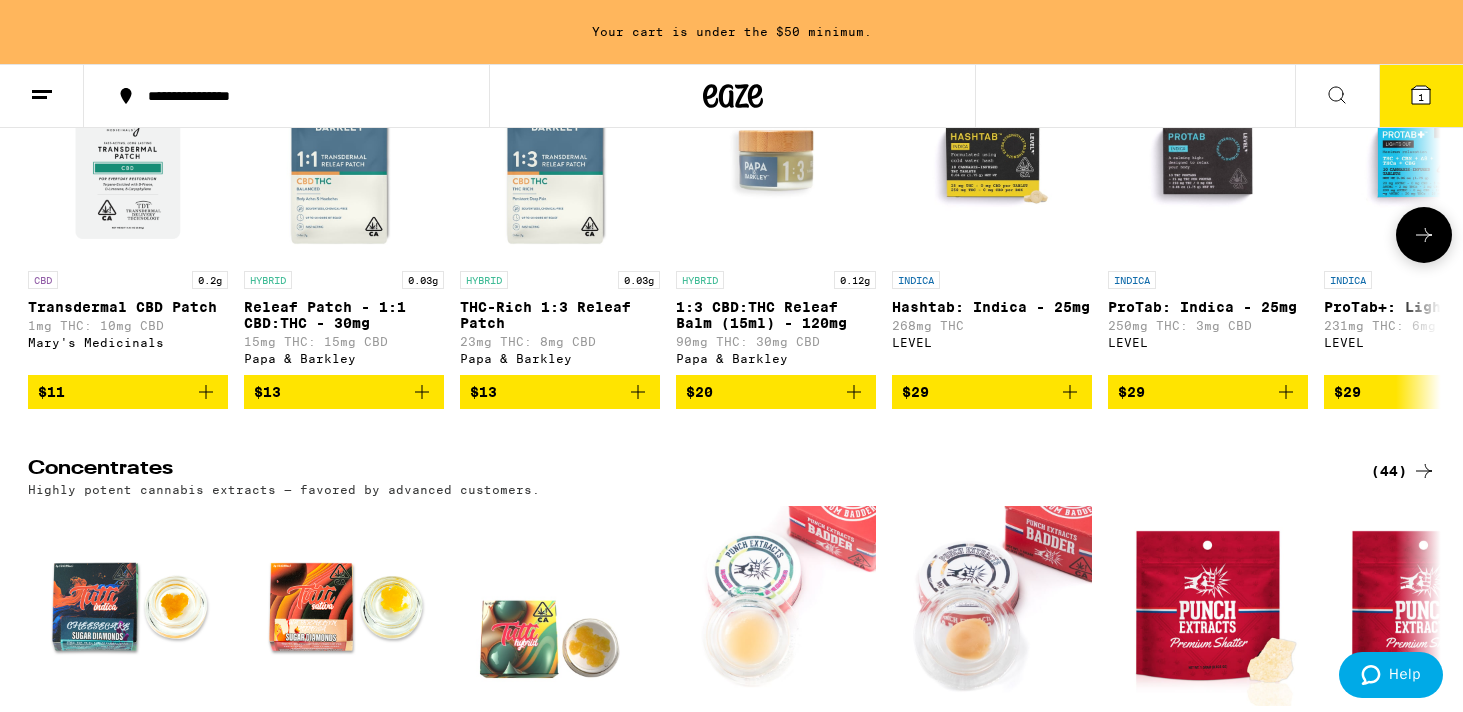 click 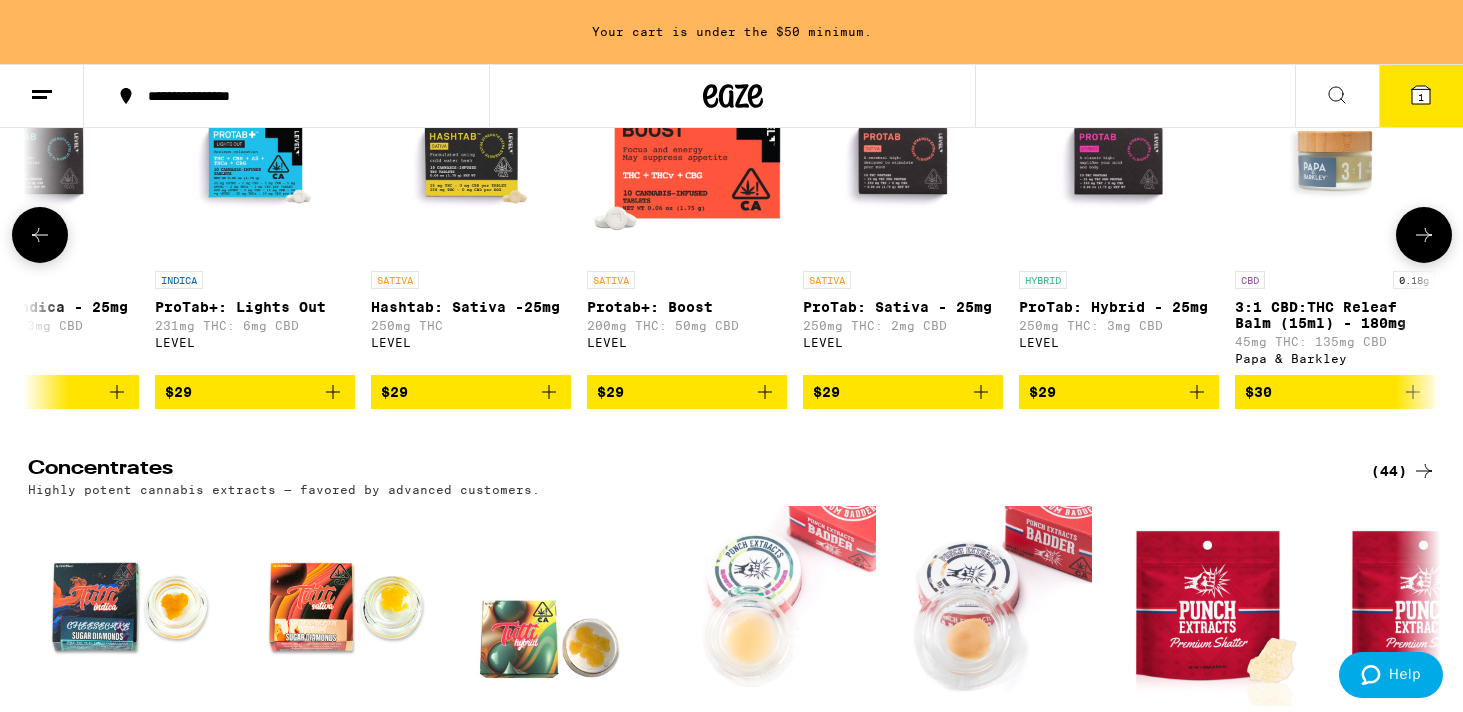 scroll, scrollTop: 0, scrollLeft: 1190, axis: horizontal 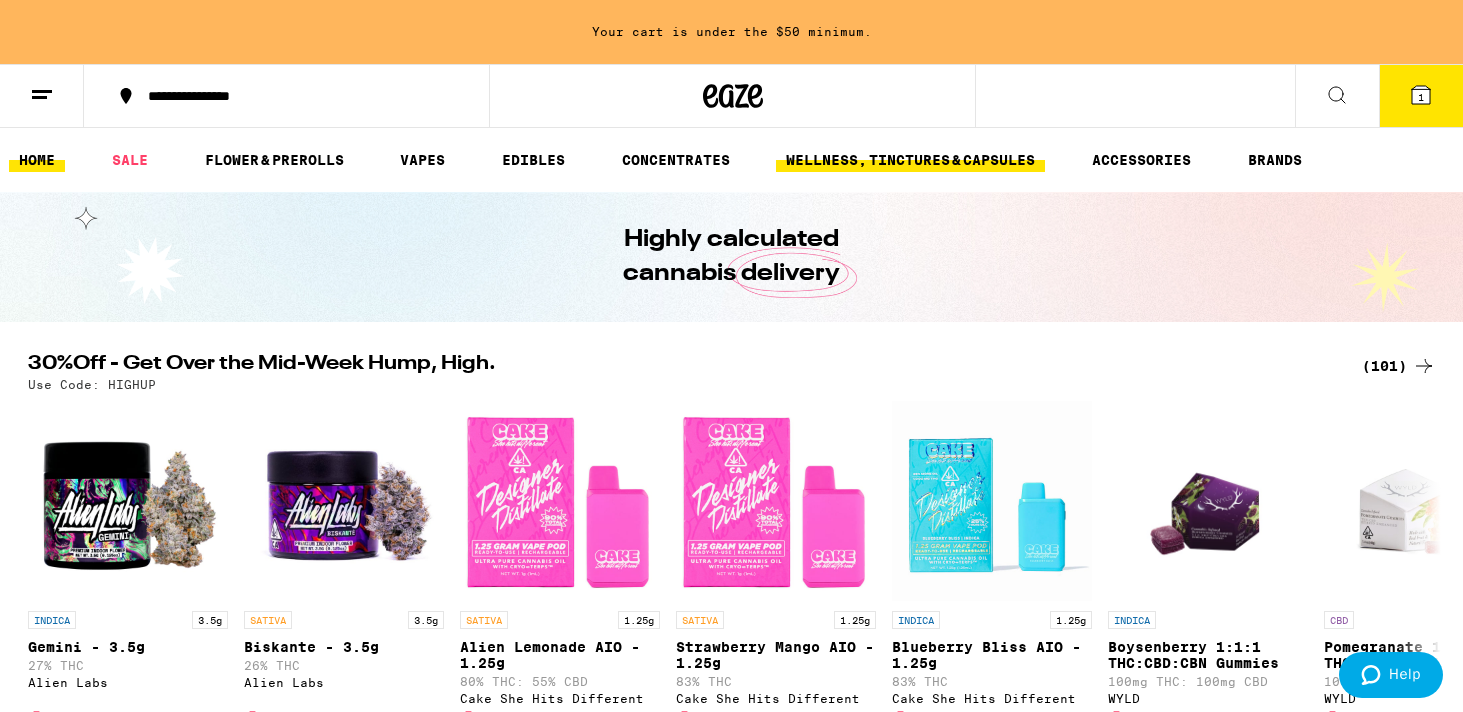 click on "WELLNESS, TINCTURES & CAPSULES" at bounding box center (910, 160) 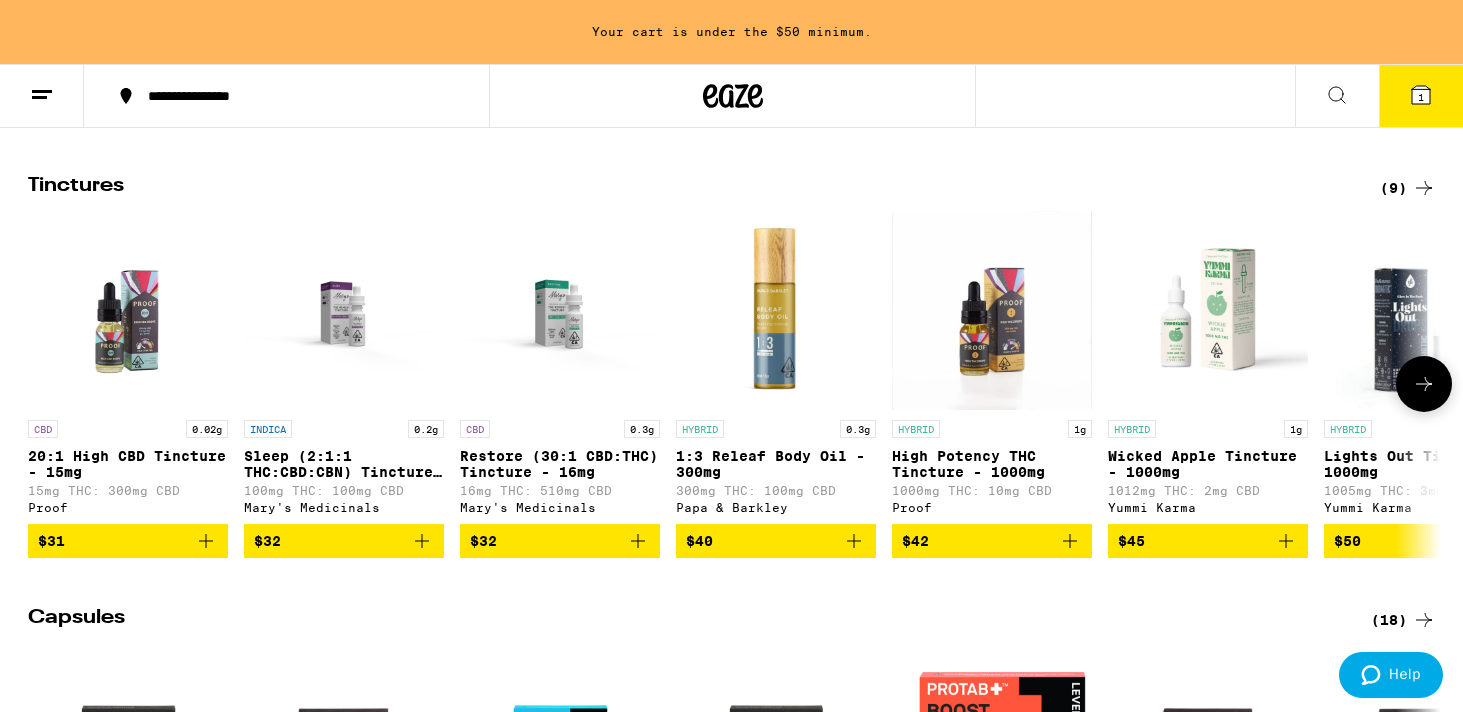 scroll, scrollTop: 1071, scrollLeft: 0, axis: vertical 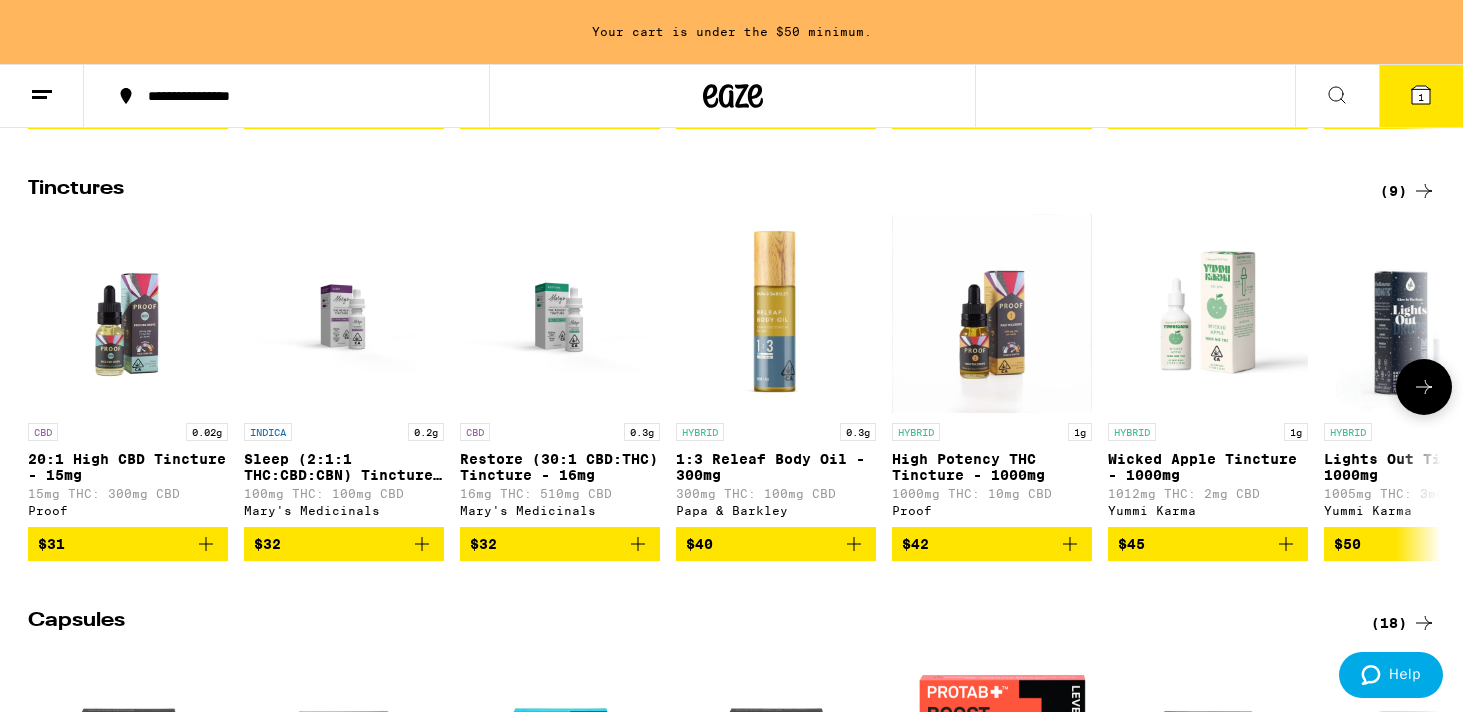 click 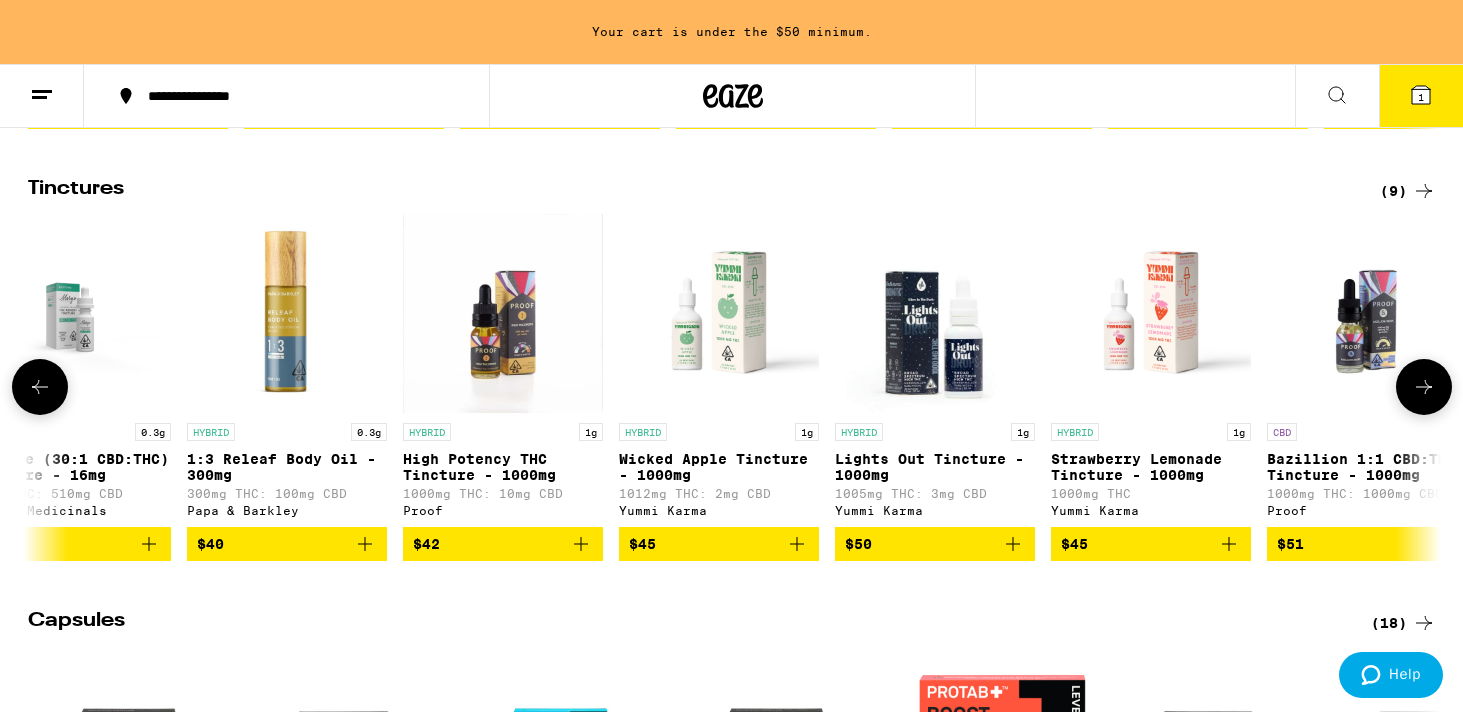 scroll, scrollTop: 0, scrollLeft: 536, axis: horizontal 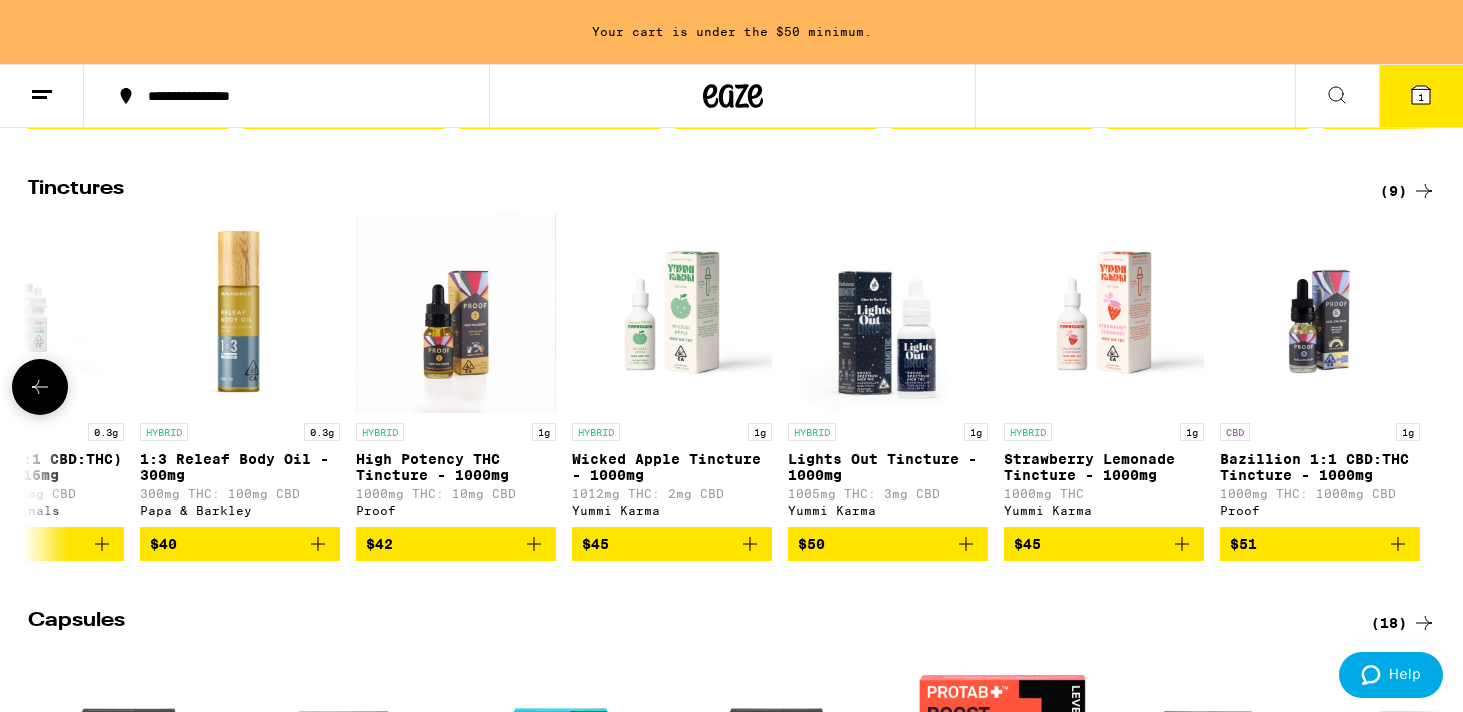 click at bounding box center (1424, 387) 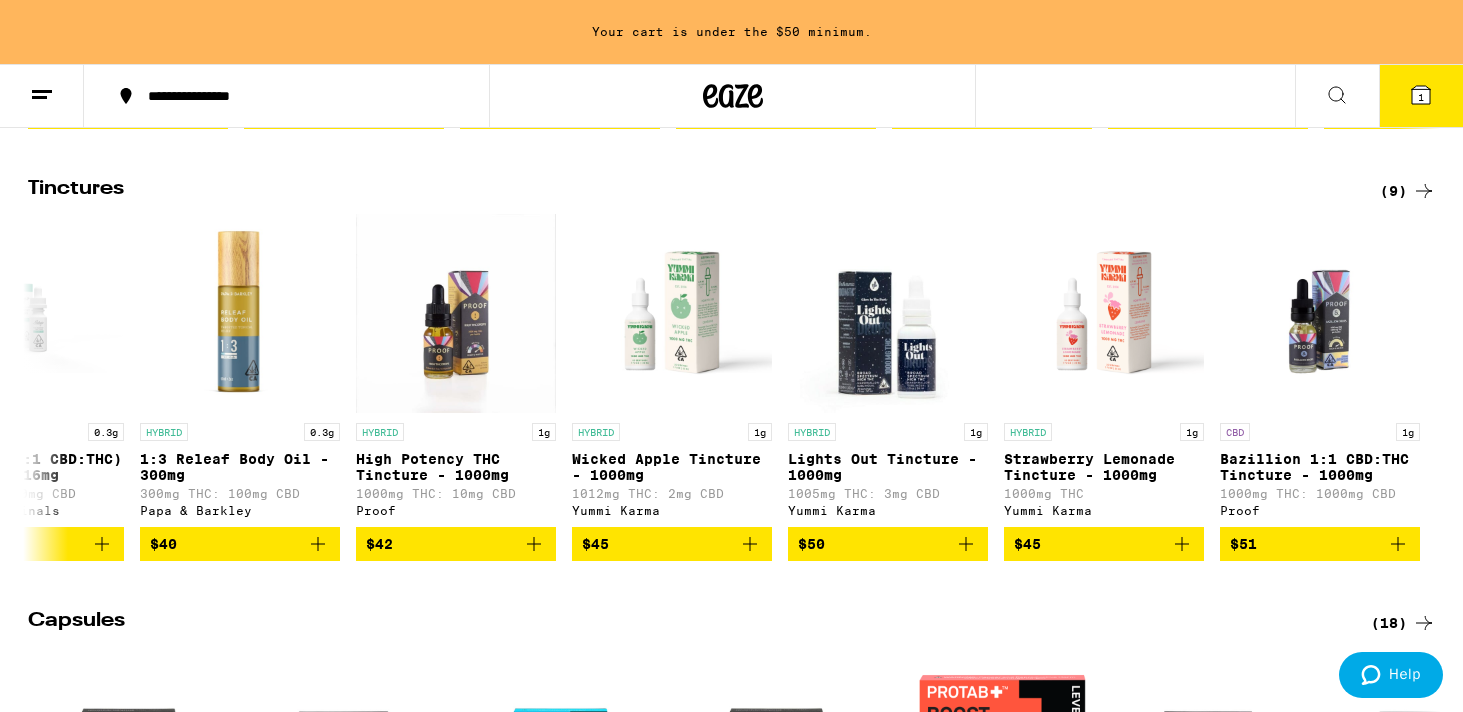 click 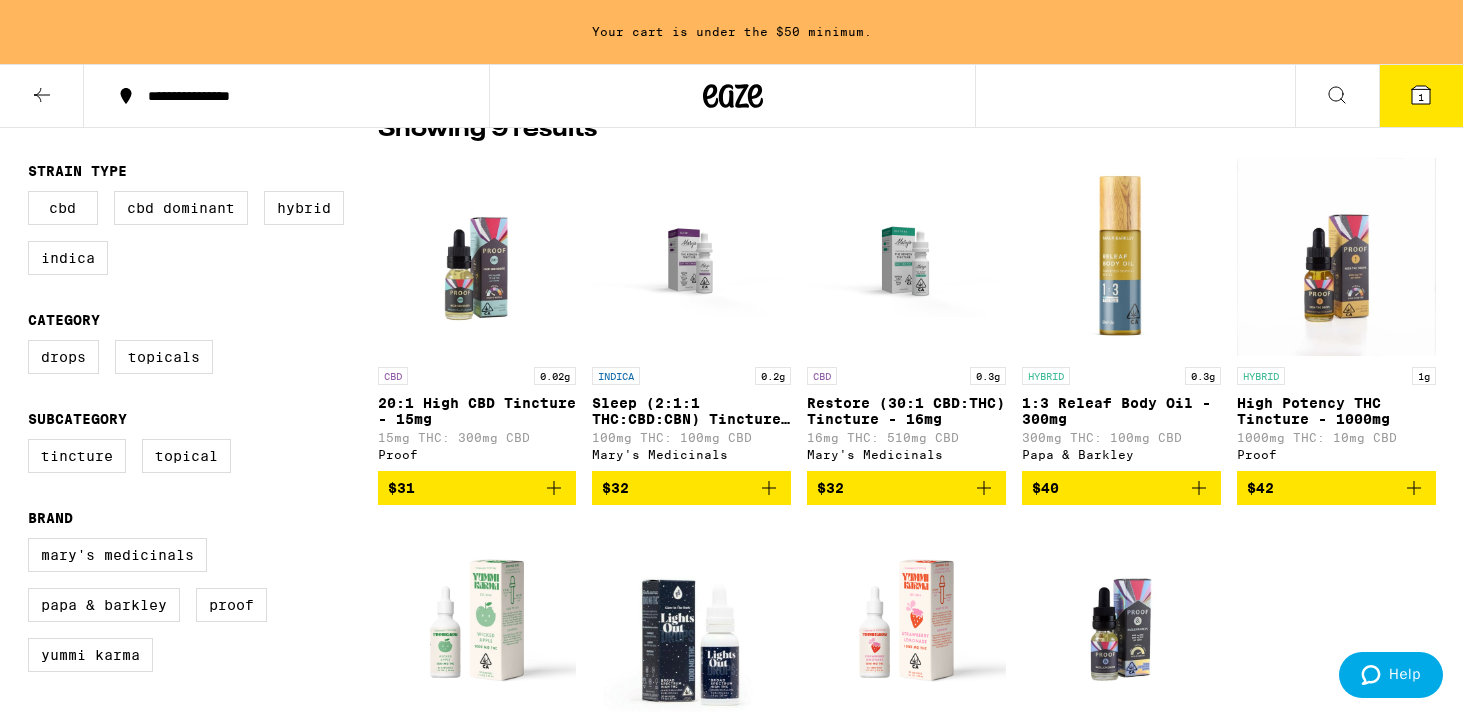scroll, scrollTop: 177, scrollLeft: 0, axis: vertical 